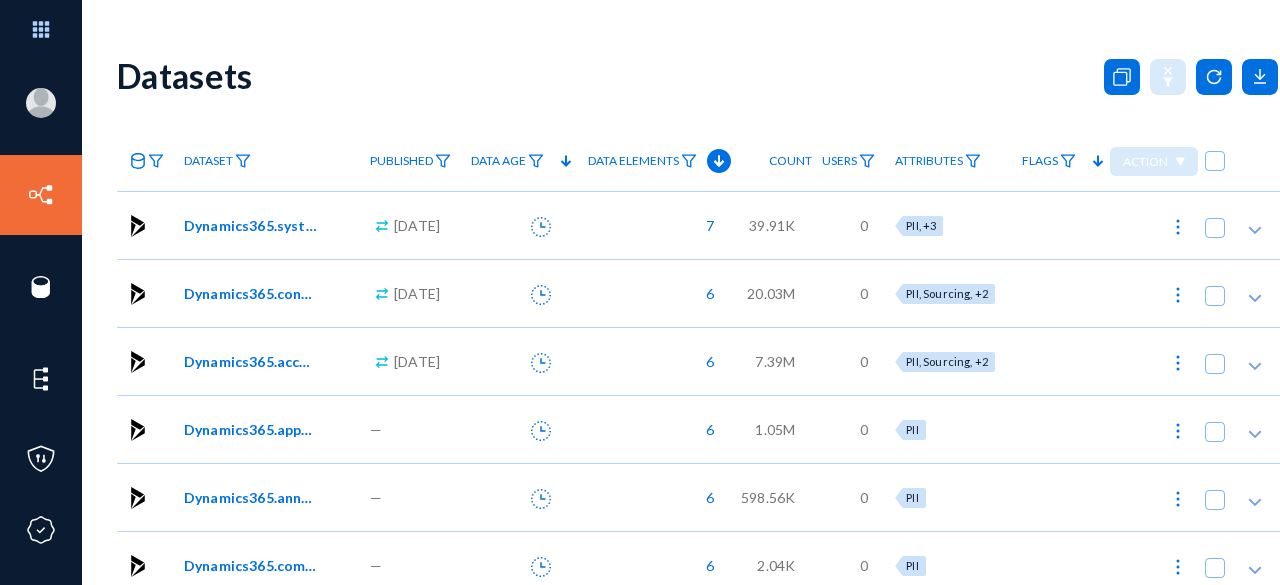 scroll, scrollTop: 0, scrollLeft: 0, axis: both 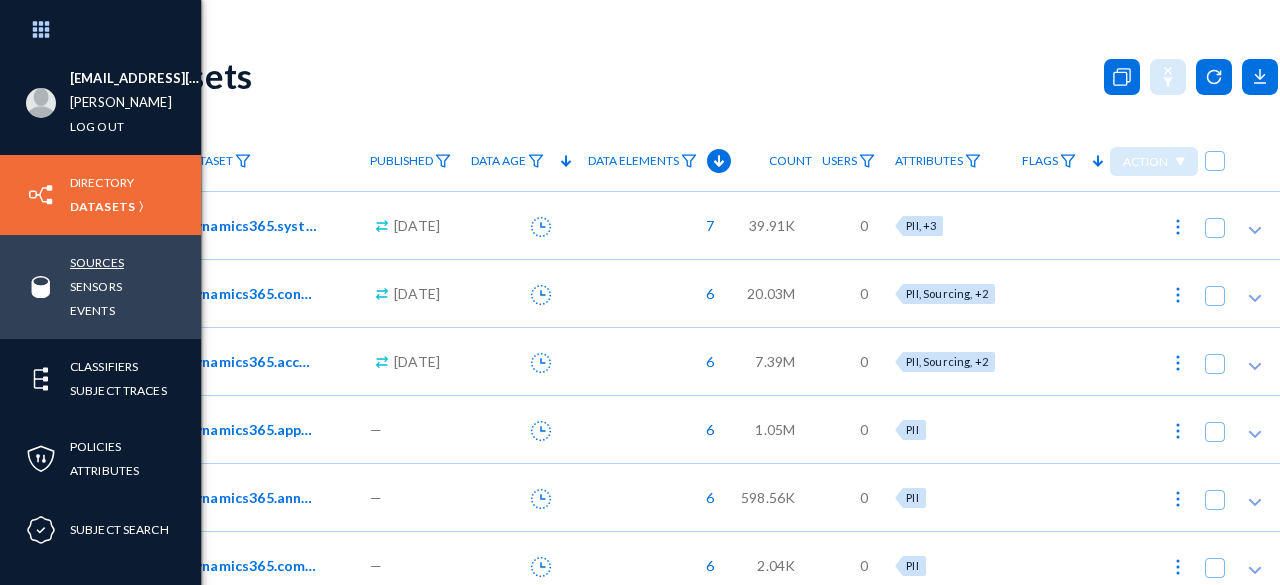 click on "Sources" at bounding box center [97, 262] 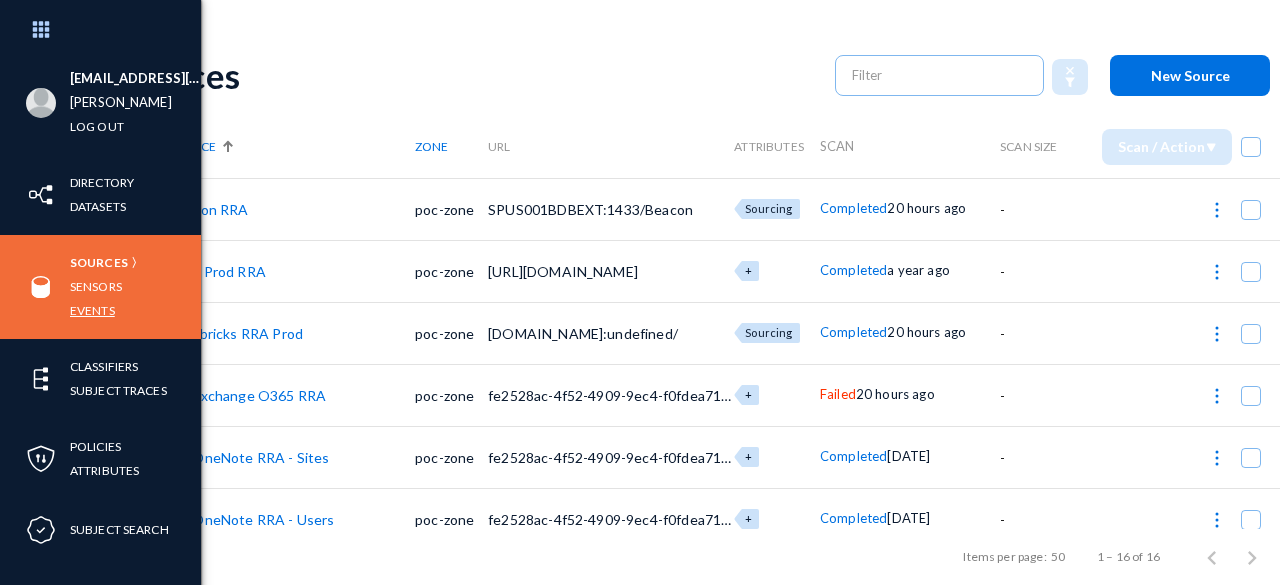 click on "Events" at bounding box center (92, 310) 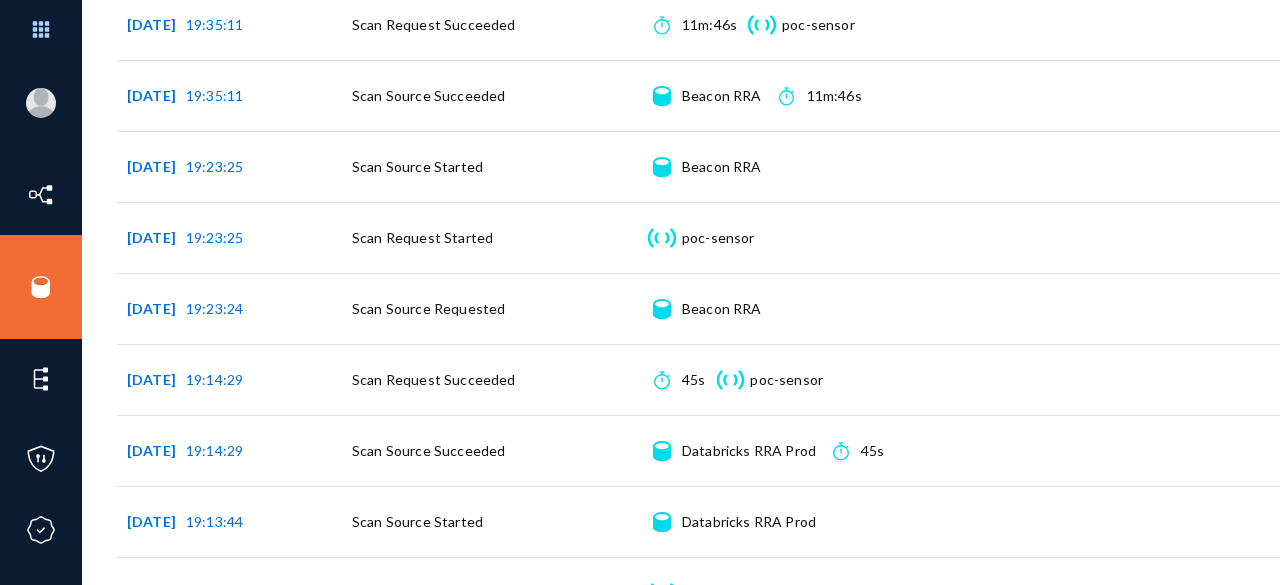 scroll, scrollTop: 400, scrollLeft: 0, axis: vertical 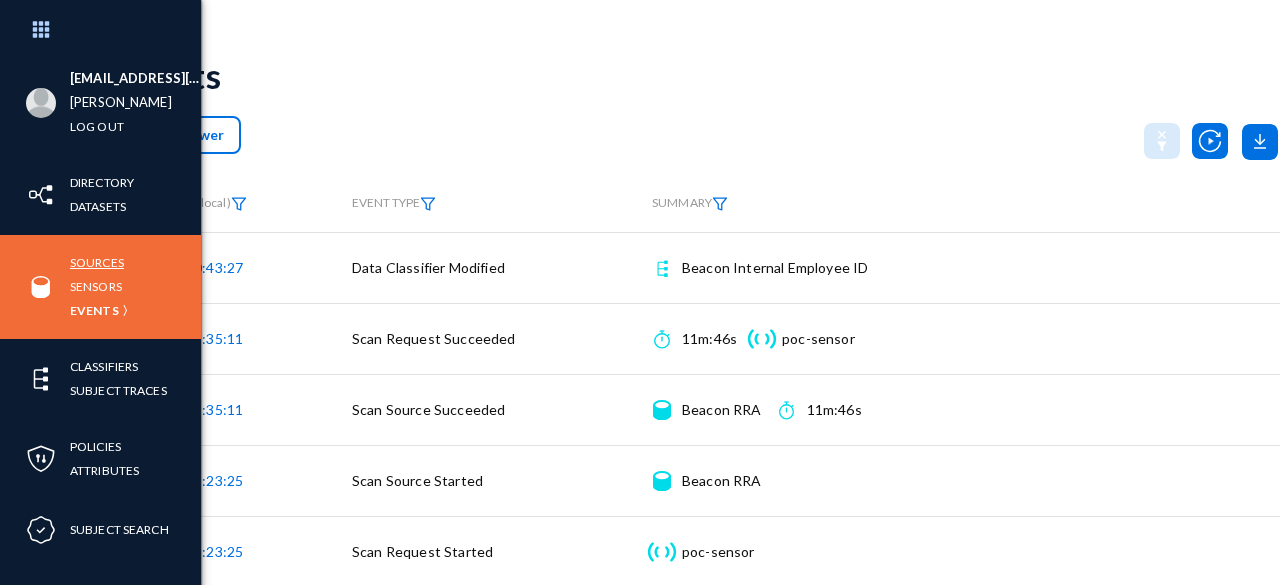 click on "Sources" at bounding box center [97, 262] 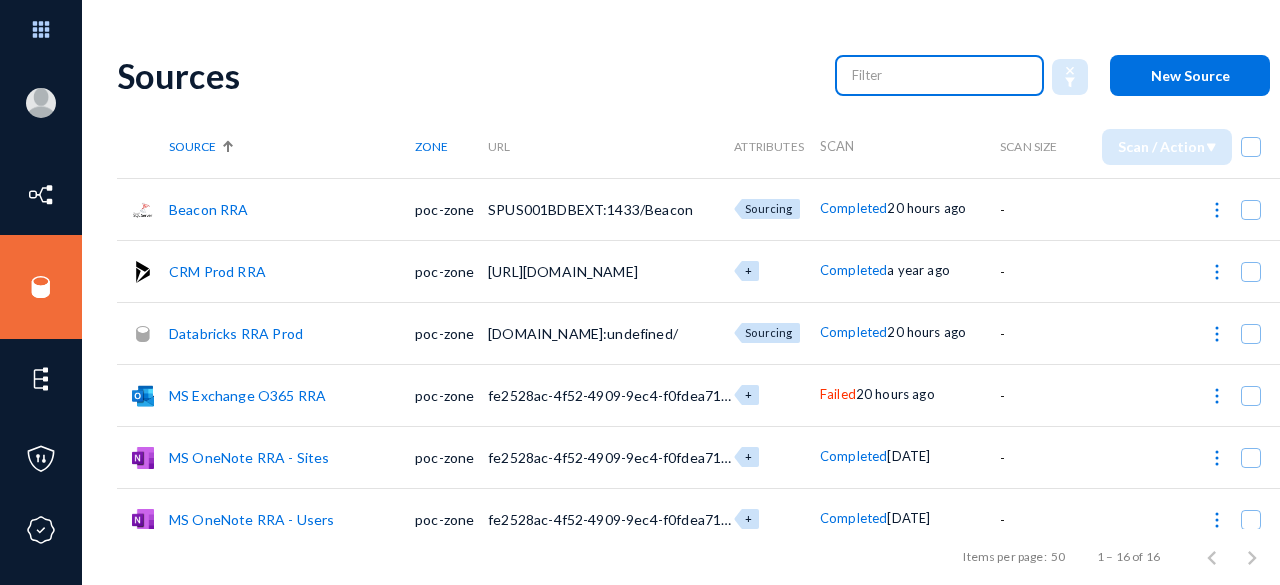 click at bounding box center [940, 75] 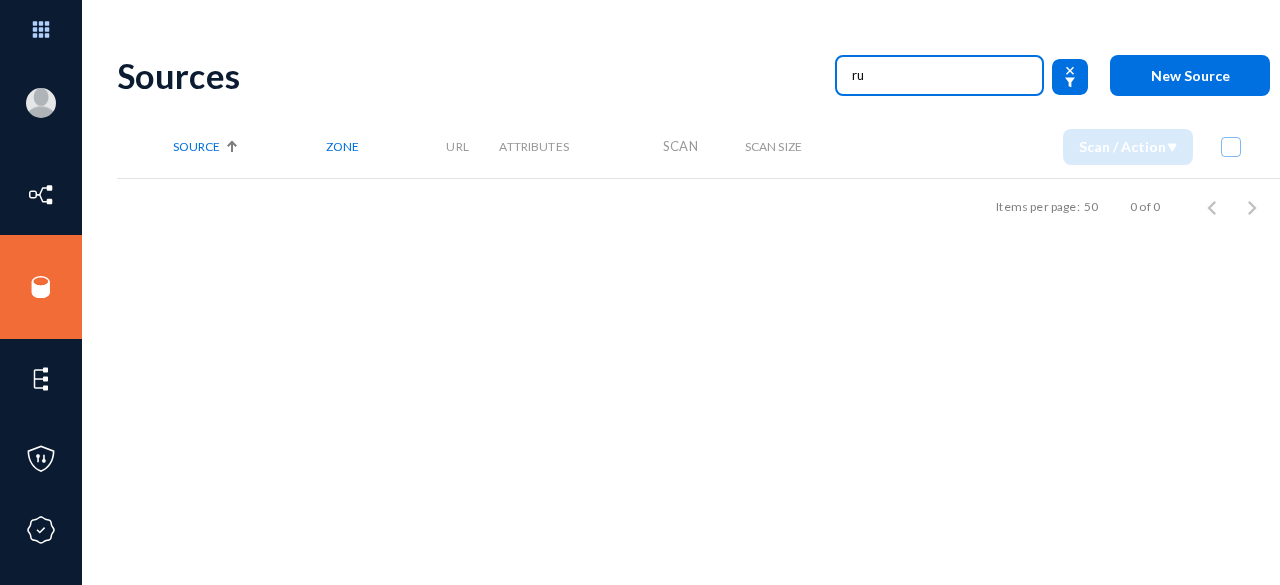 type on "r" 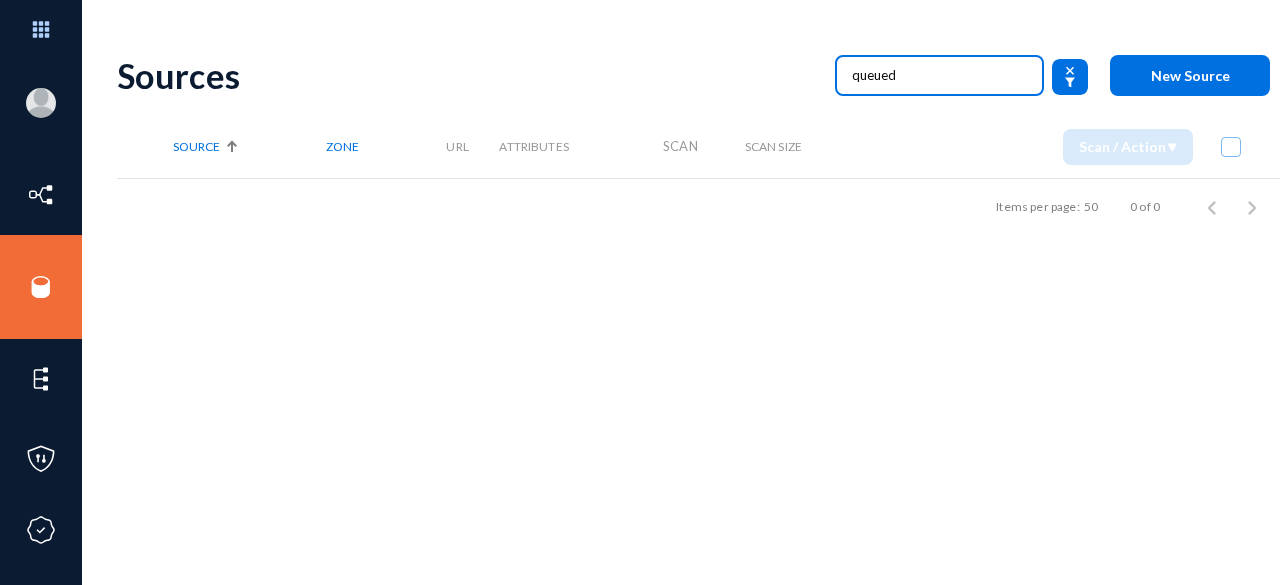 click on "queued" at bounding box center [940, 75] 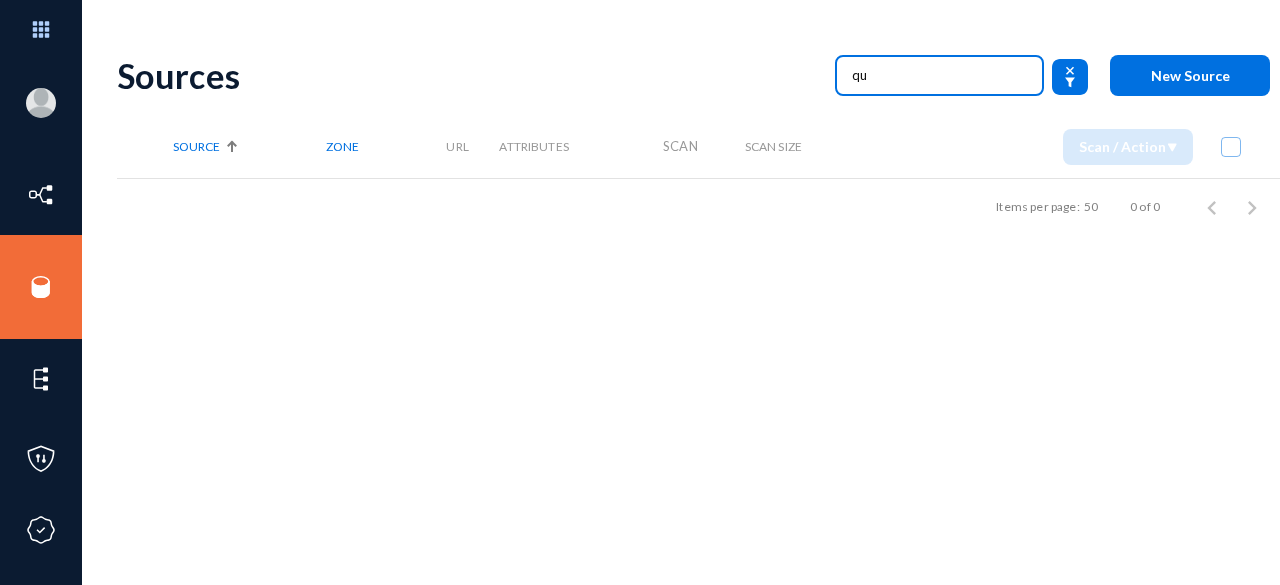 click on "qu" at bounding box center [940, 75] 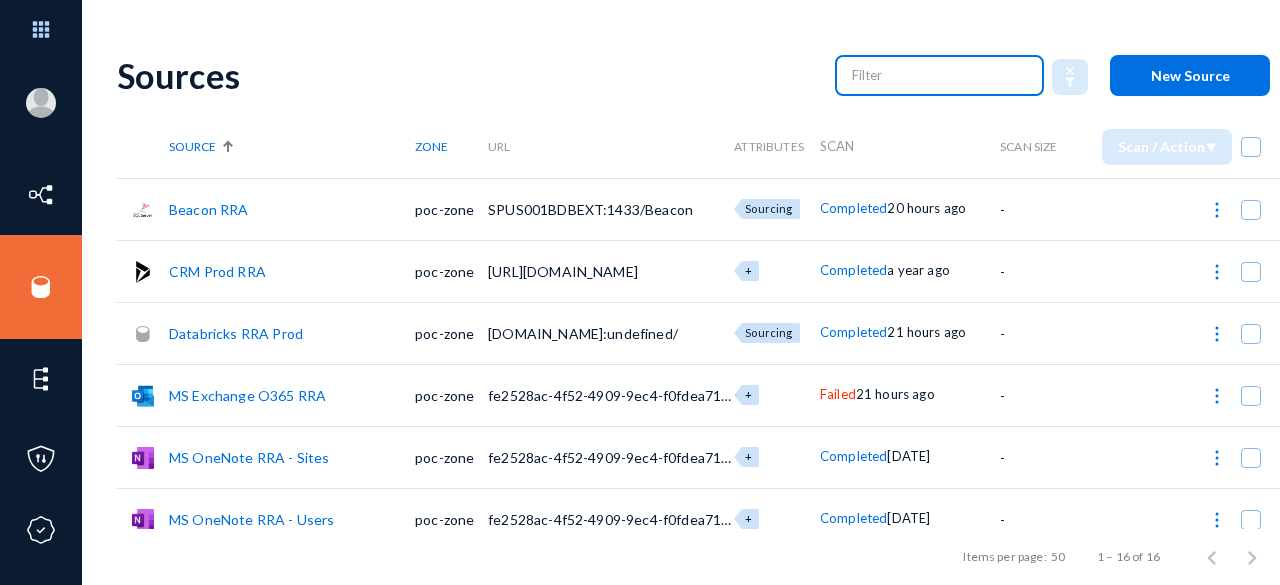 type 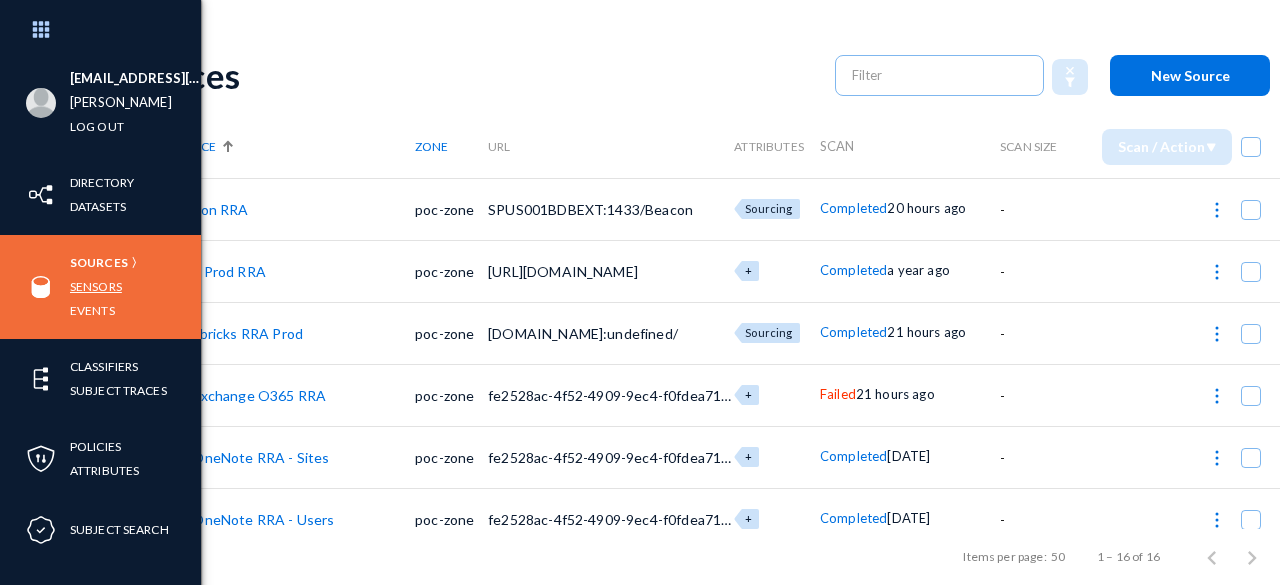 click on "Sensors" at bounding box center [96, 286] 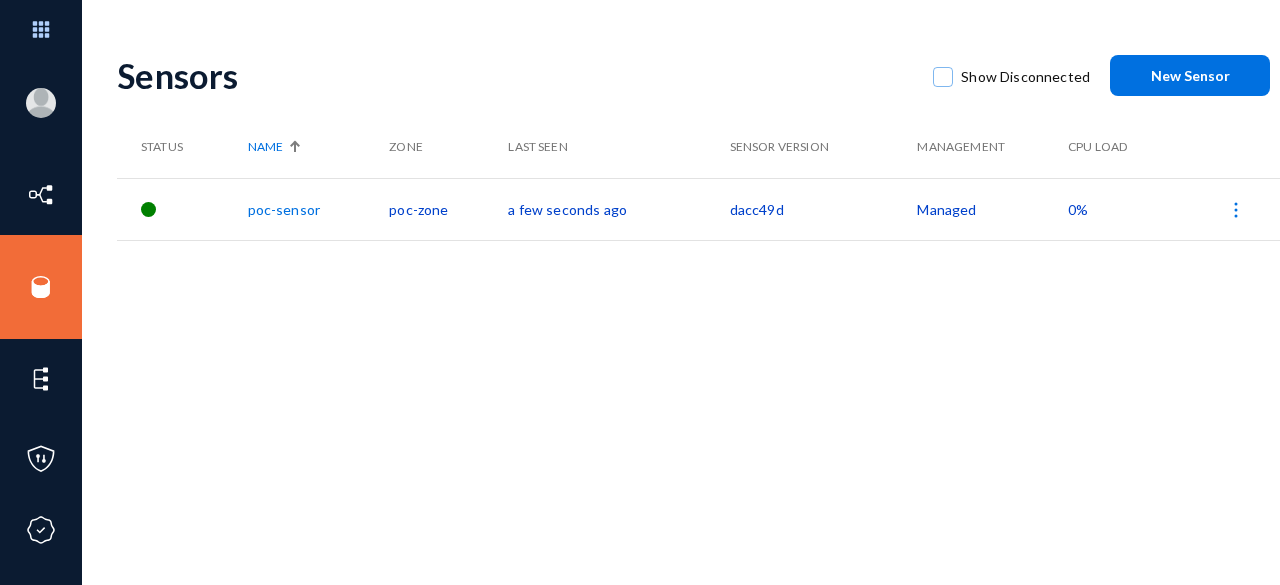 click 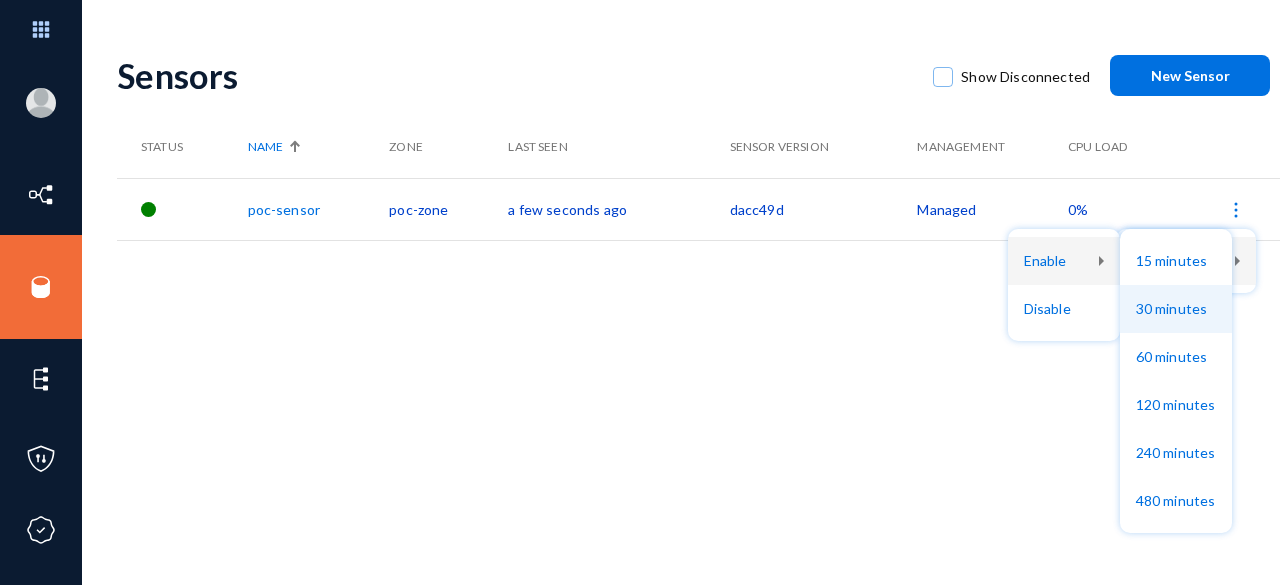 click on "30 minutes" at bounding box center [1176, 309] 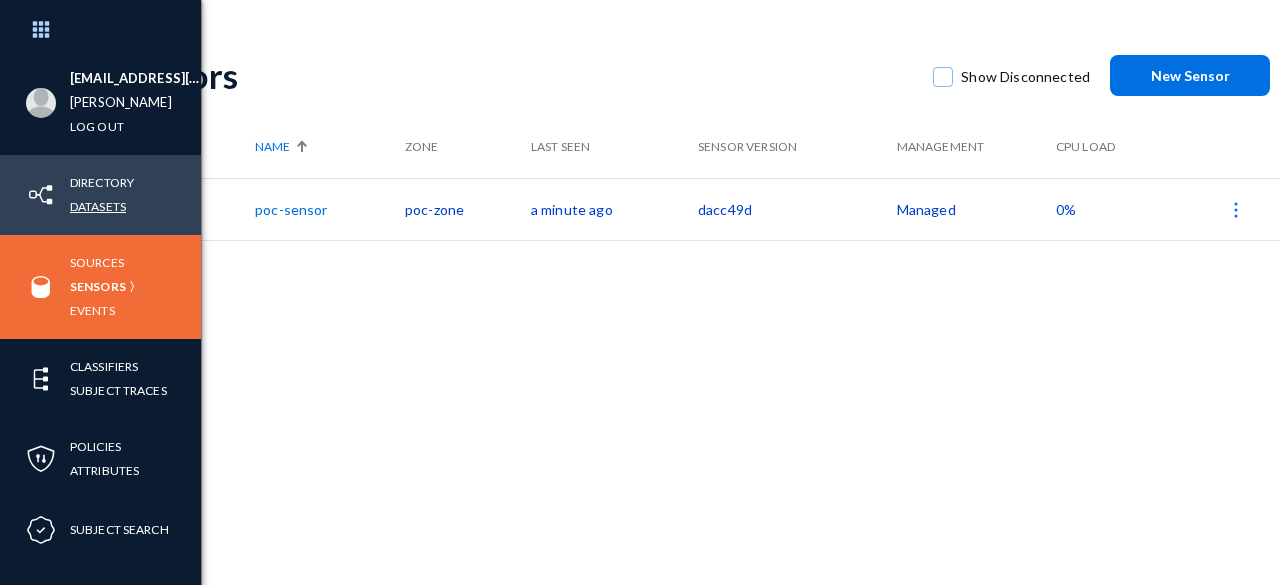 click on "Datasets" at bounding box center (98, 206) 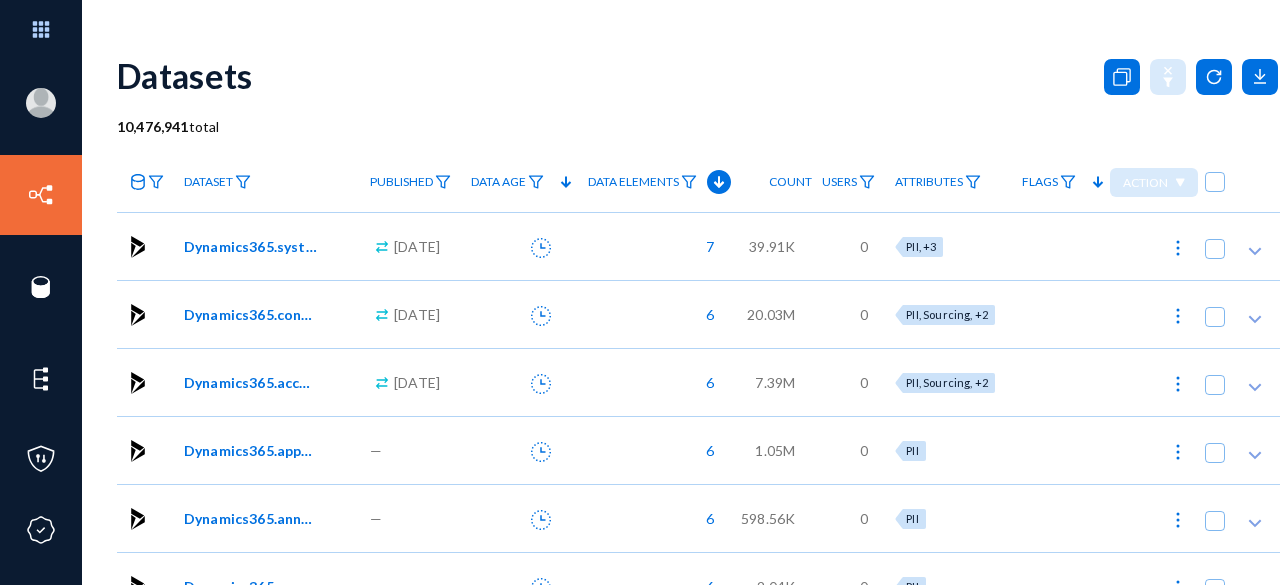 click 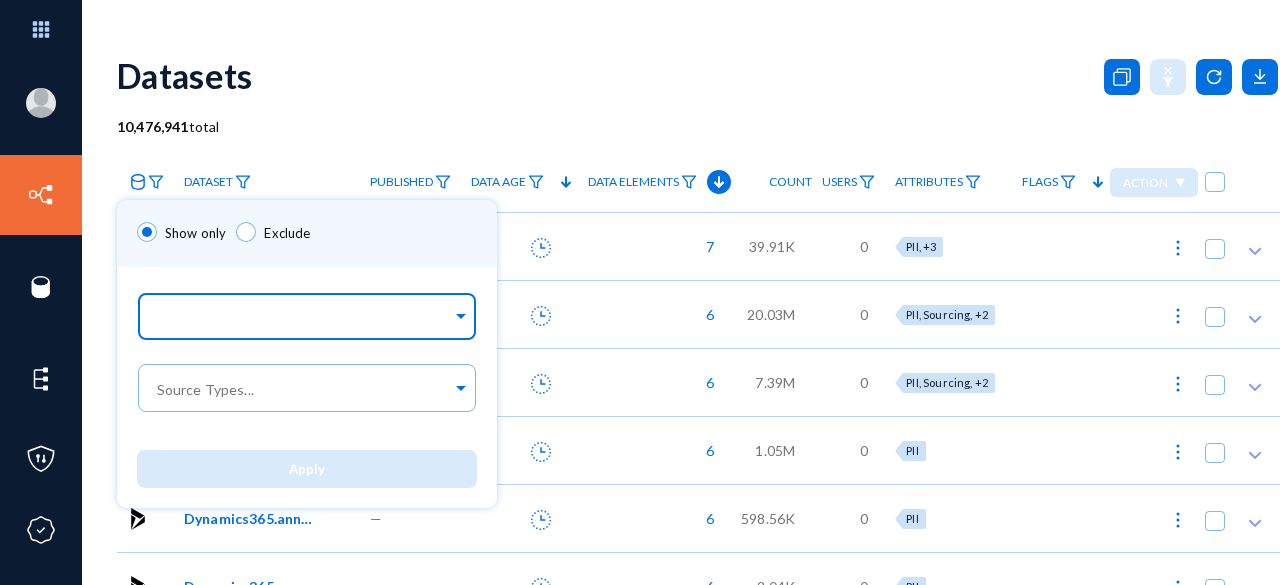 click at bounding box center (302, 319) 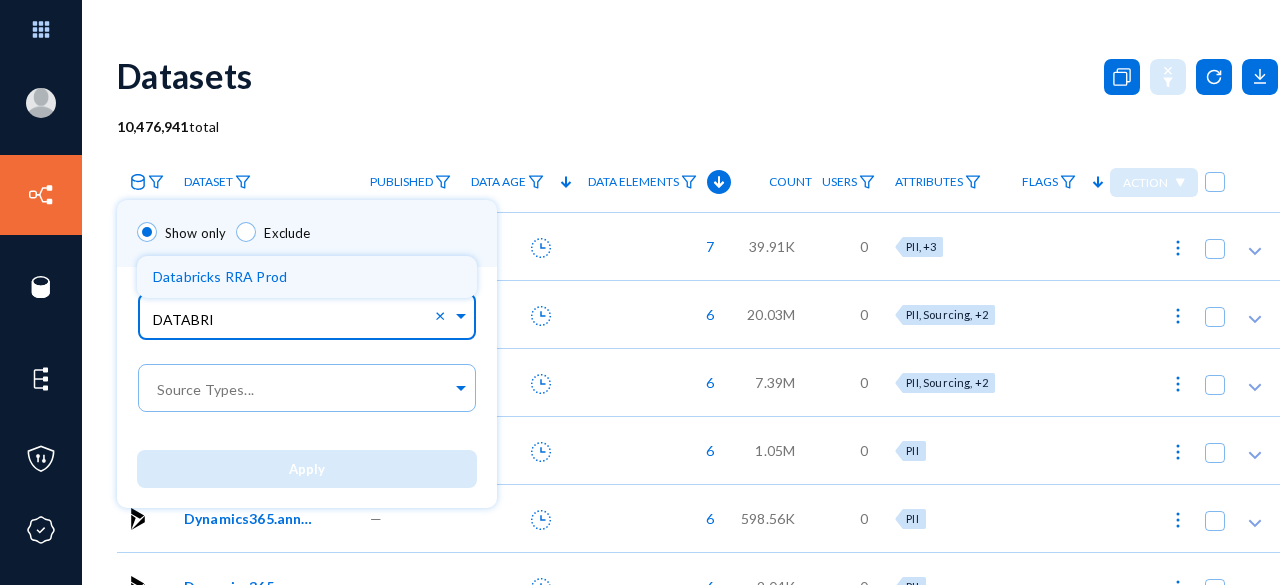 type on "DATABRIC" 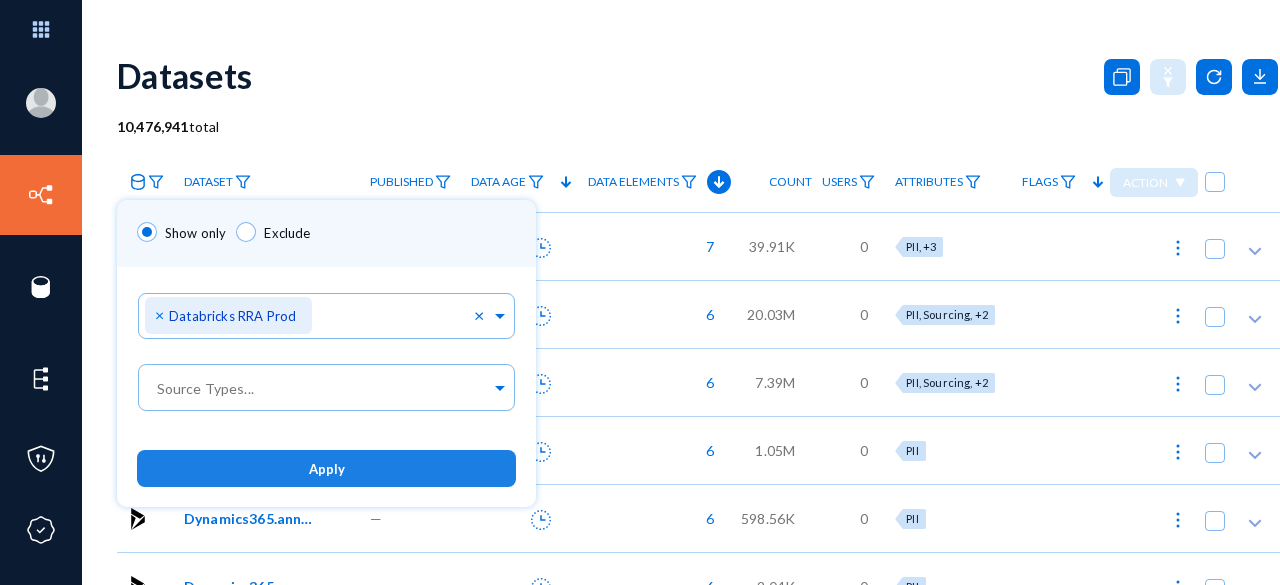 click on "Apply" at bounding box center (326, 468) 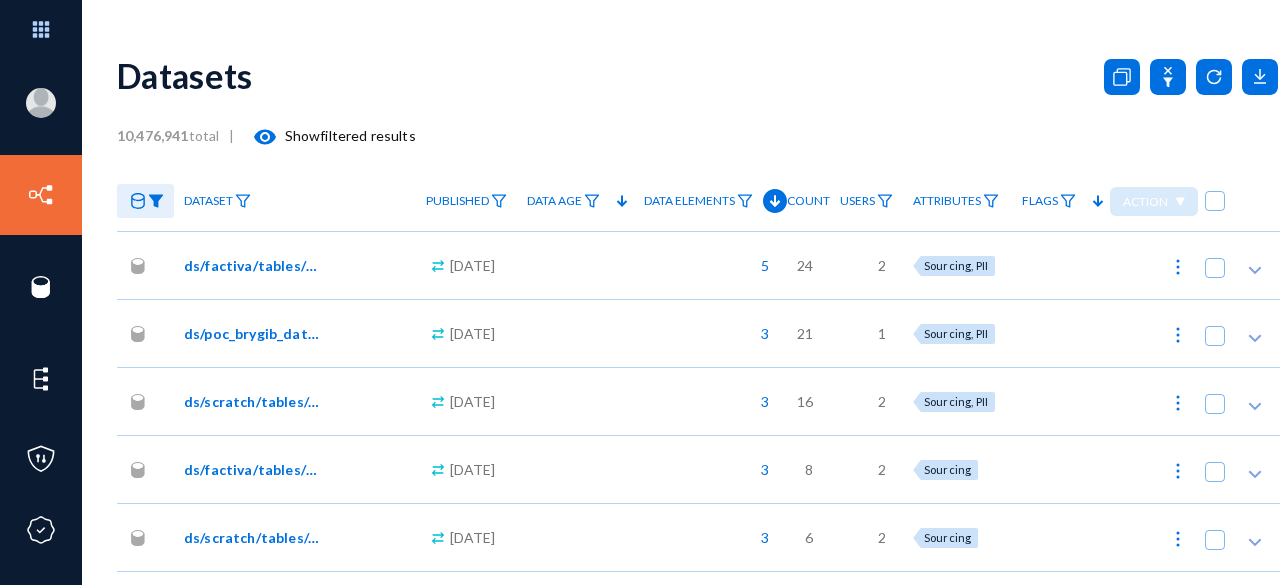 click on "ds/factiva/tables/factiva_mdm_match_demo.csv" 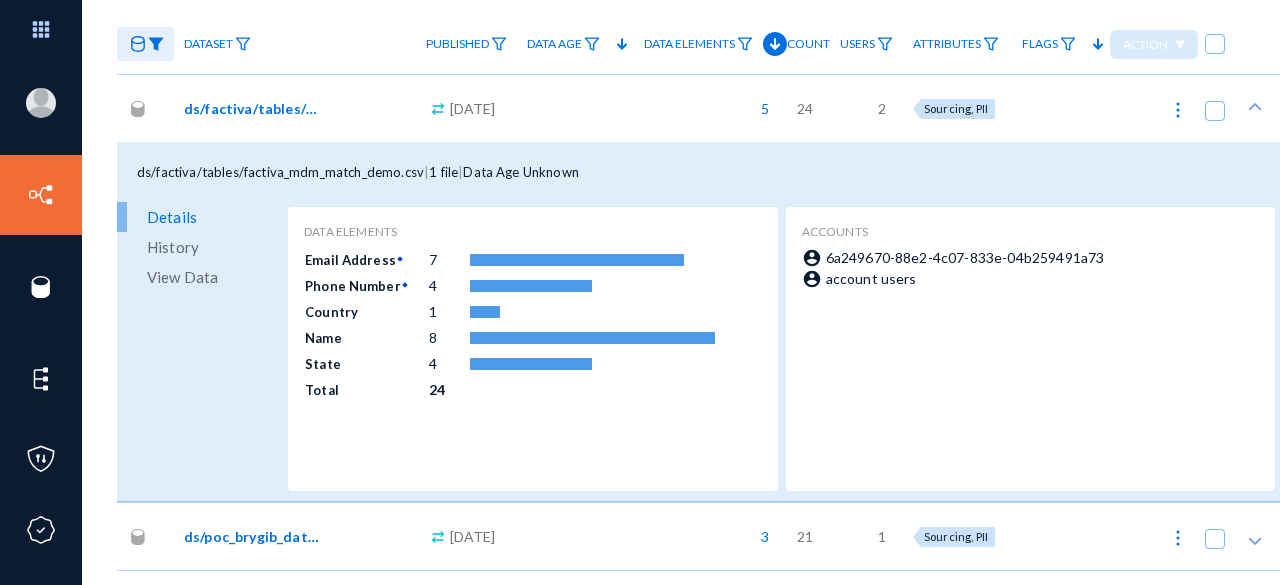 scroll, scrollTop: 158, scrollLeft: 0, axis: vertical 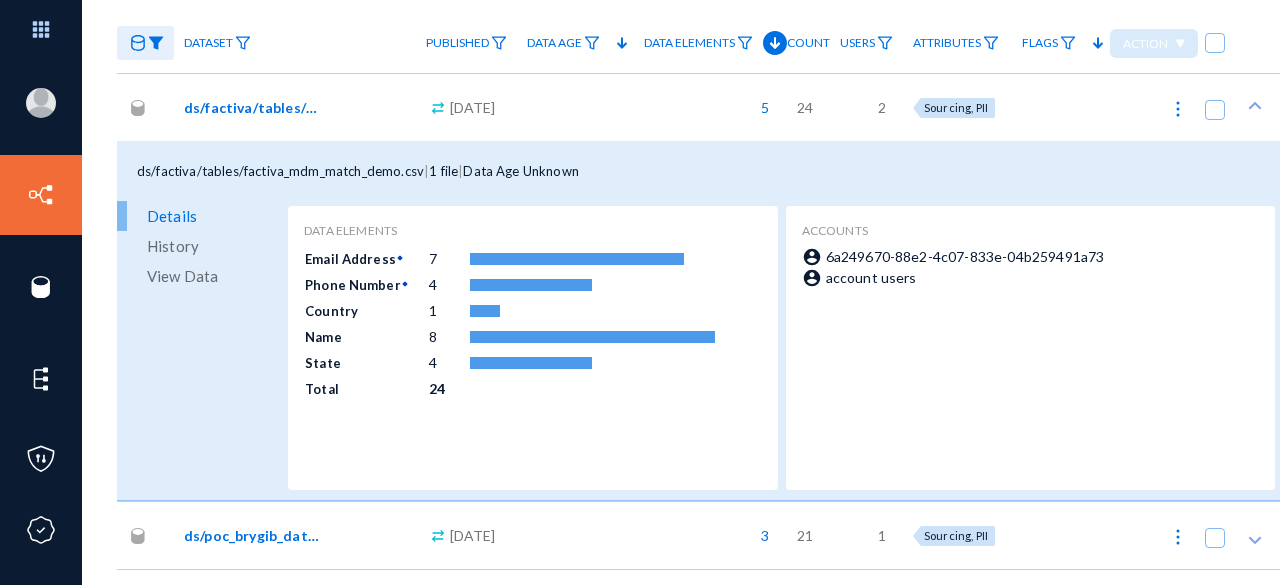 click on "View Data" 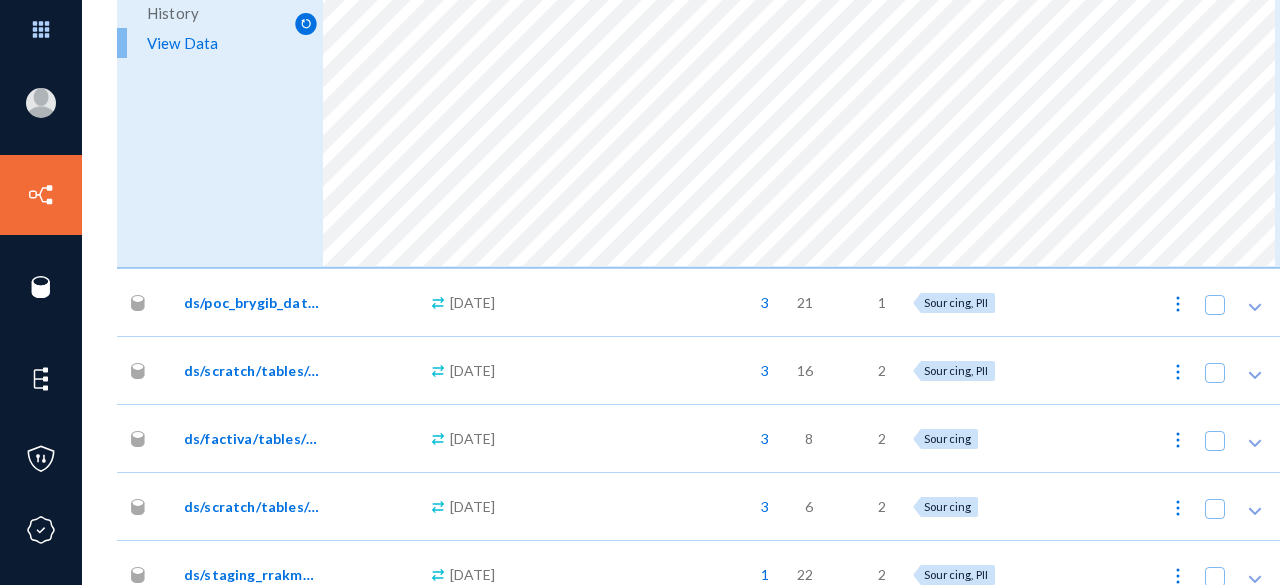 scroll, scrollTop: 392, scrollLeft: 0, axis: vertical 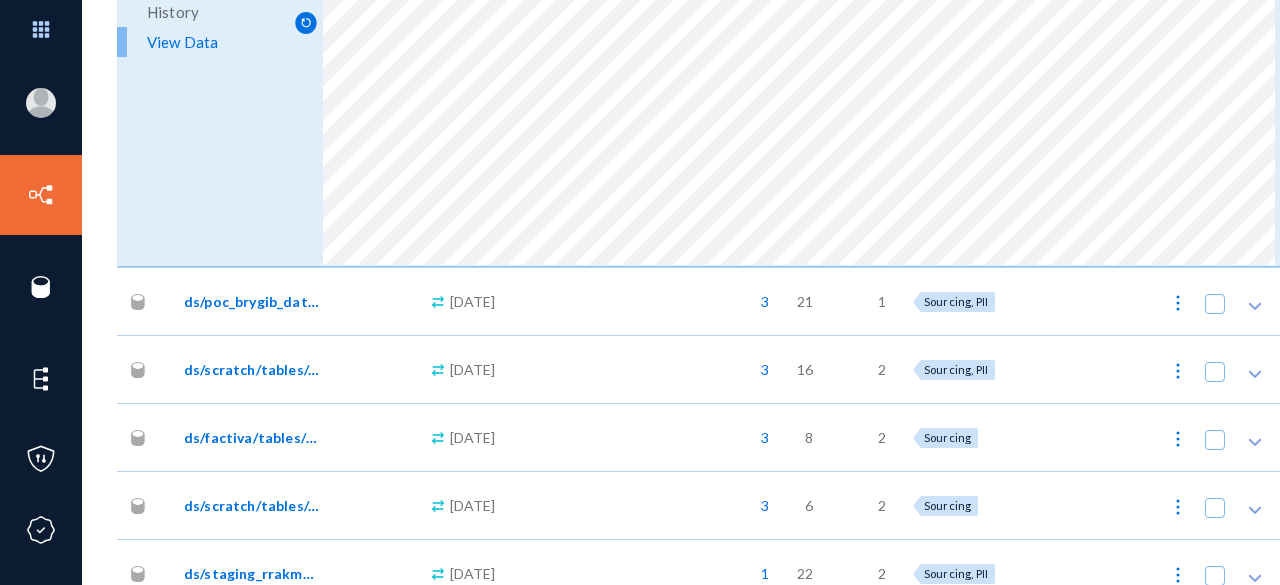 click on "ds/poc_brygib_datamart/tables/execcompany_extract_feedback.csv" 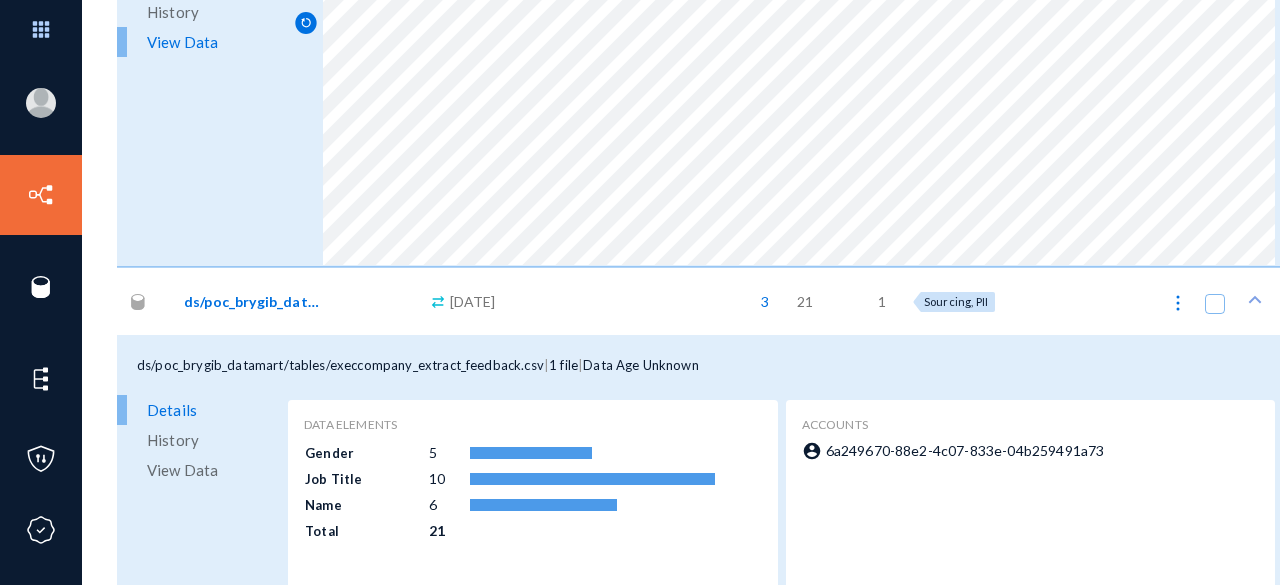 click on "View Data" 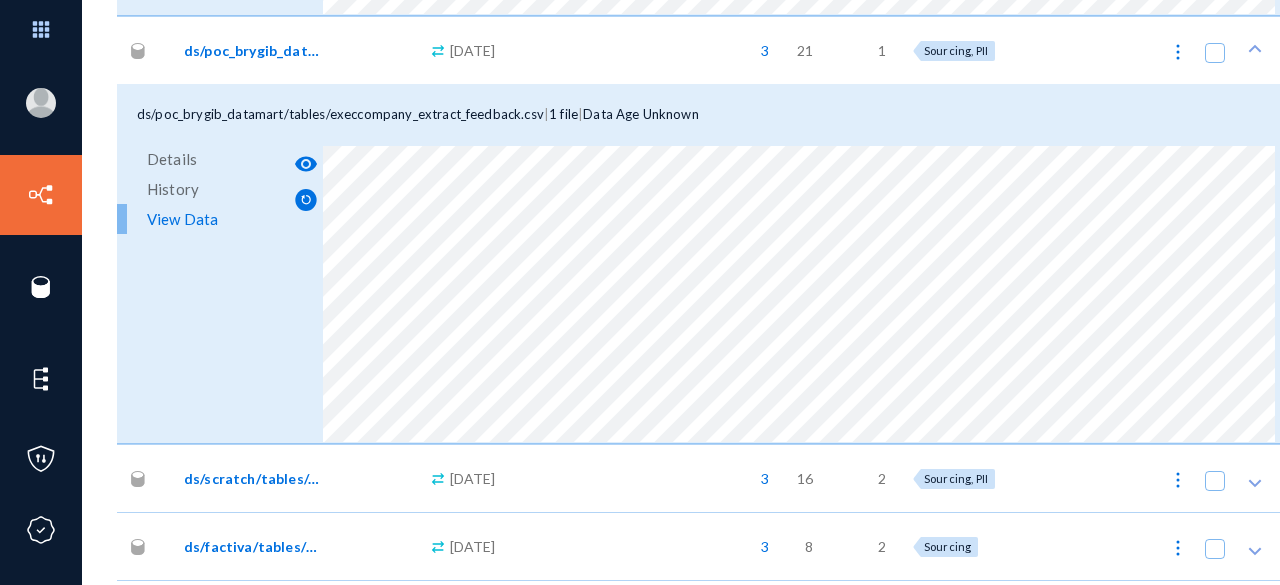 scroll, scrollTop: 787, scrollLeft: 0, axis: vertical 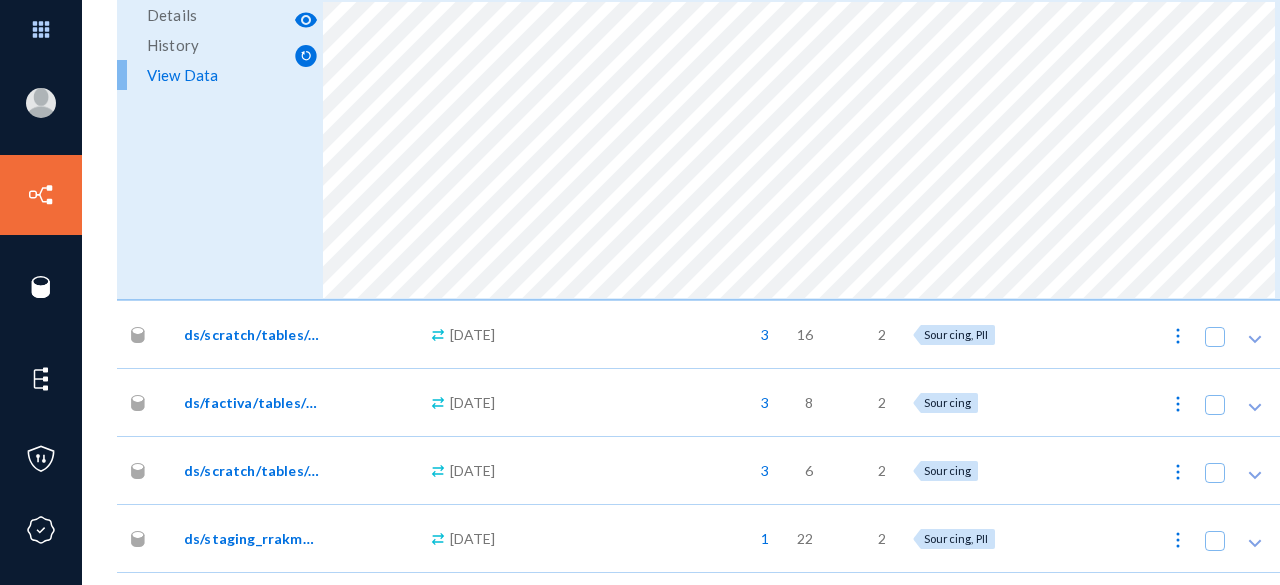 click on "ds/scratch/tables/askrra_chunked_docs.csv" 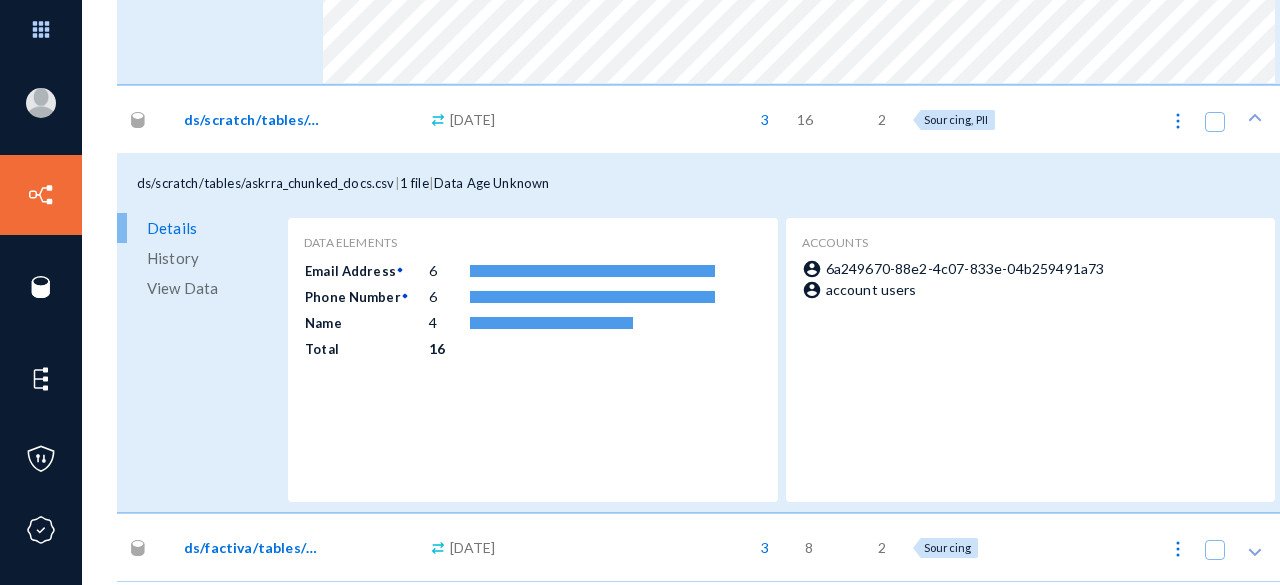 scroll, scrollTop: 1007, scrollLeft: 0, axis: vertical 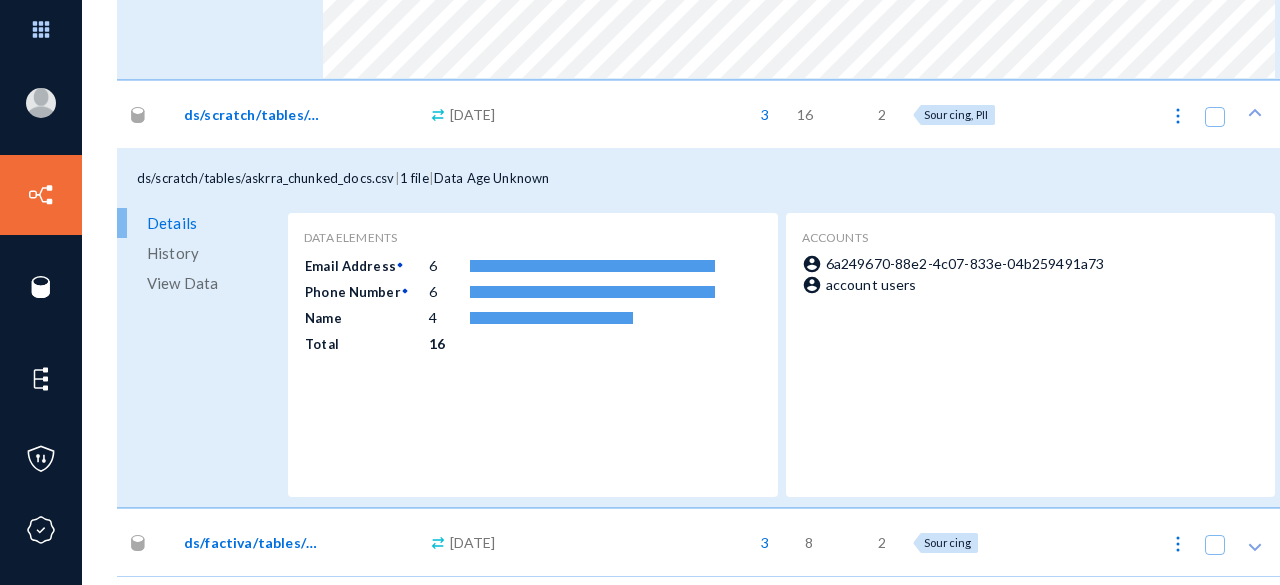 click on "View Data" 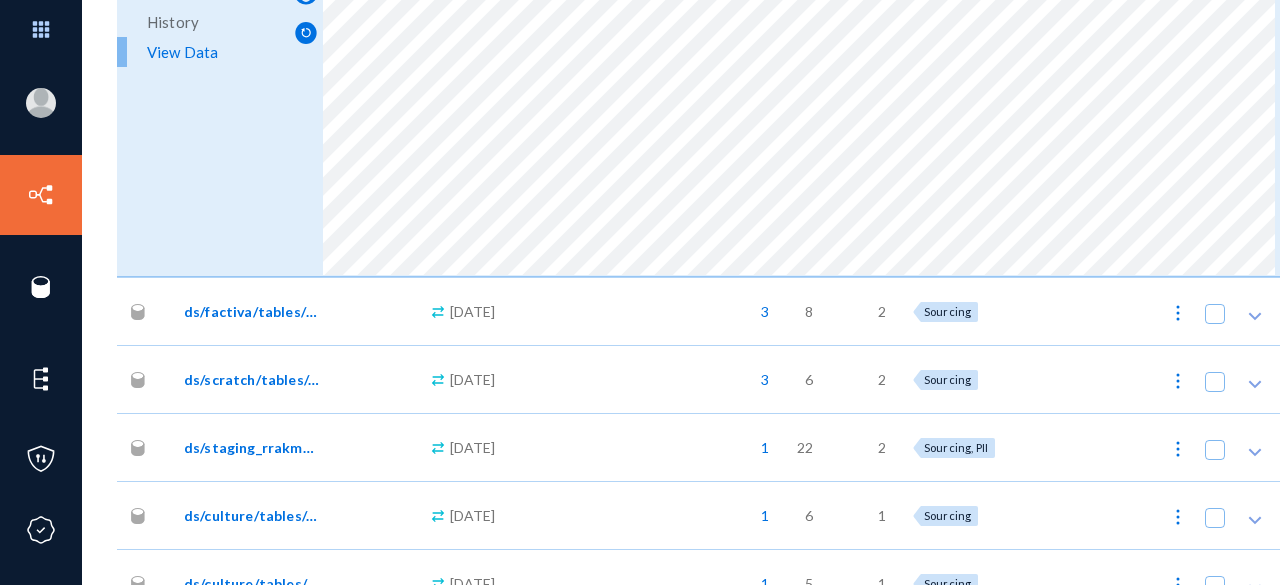scroll, scrollTop: 1248, scrollLeft: 0, axis: vertical 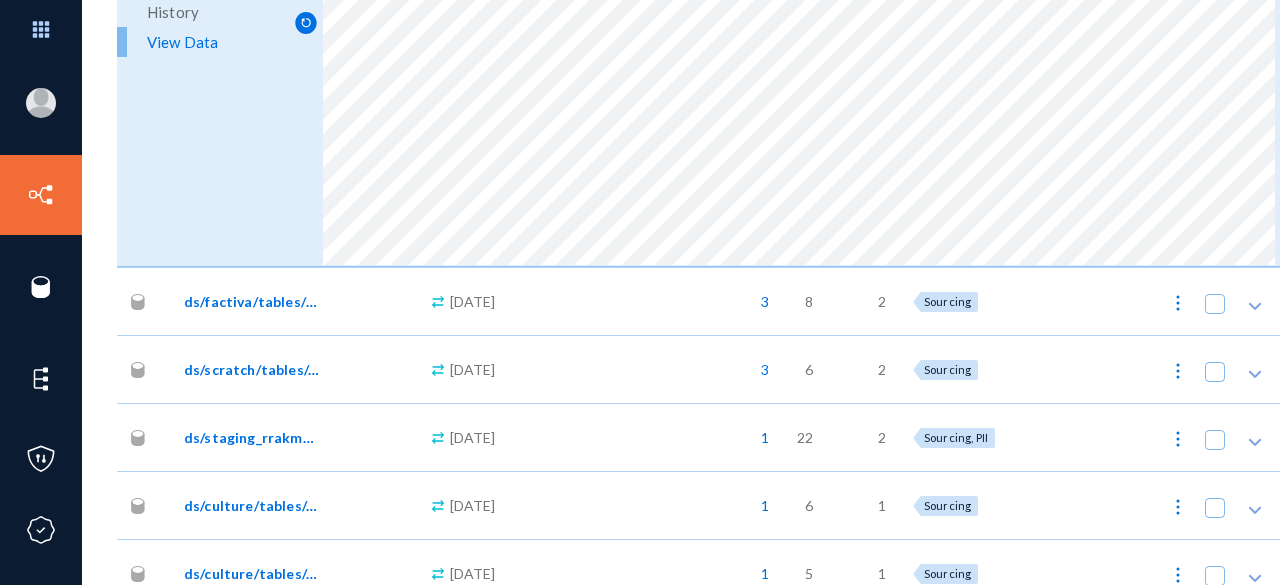 click on "ds/staging_rrakman/tables/documentprofile.csv" 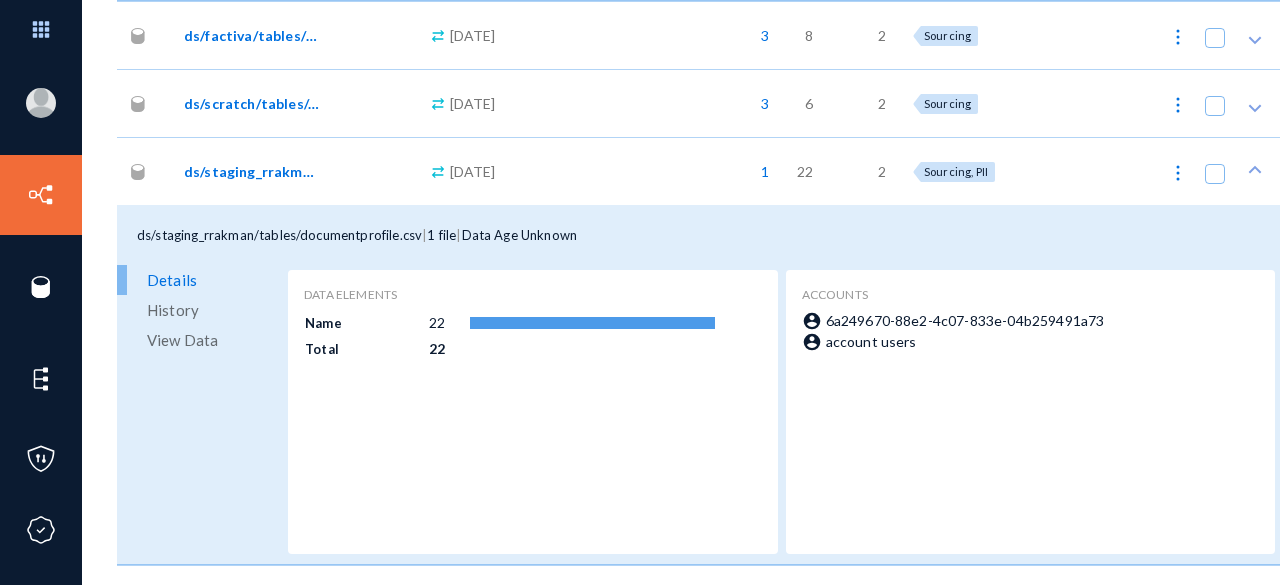scroll, scrollTop: 1515, scrollLeft: 0, axis: vertical 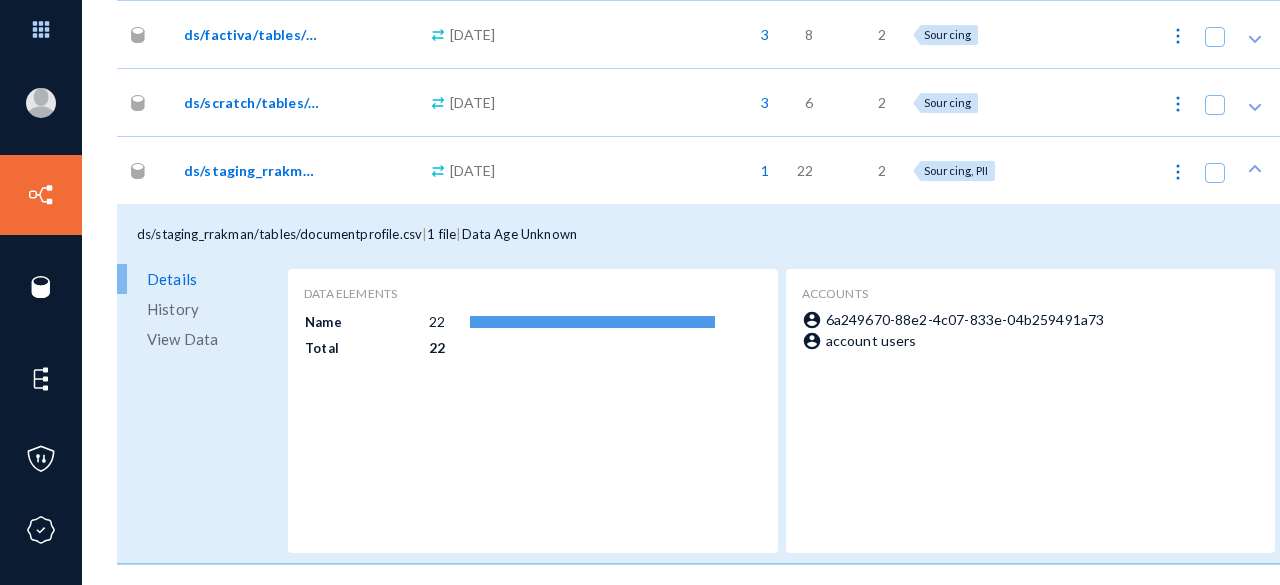 click on "View Data" 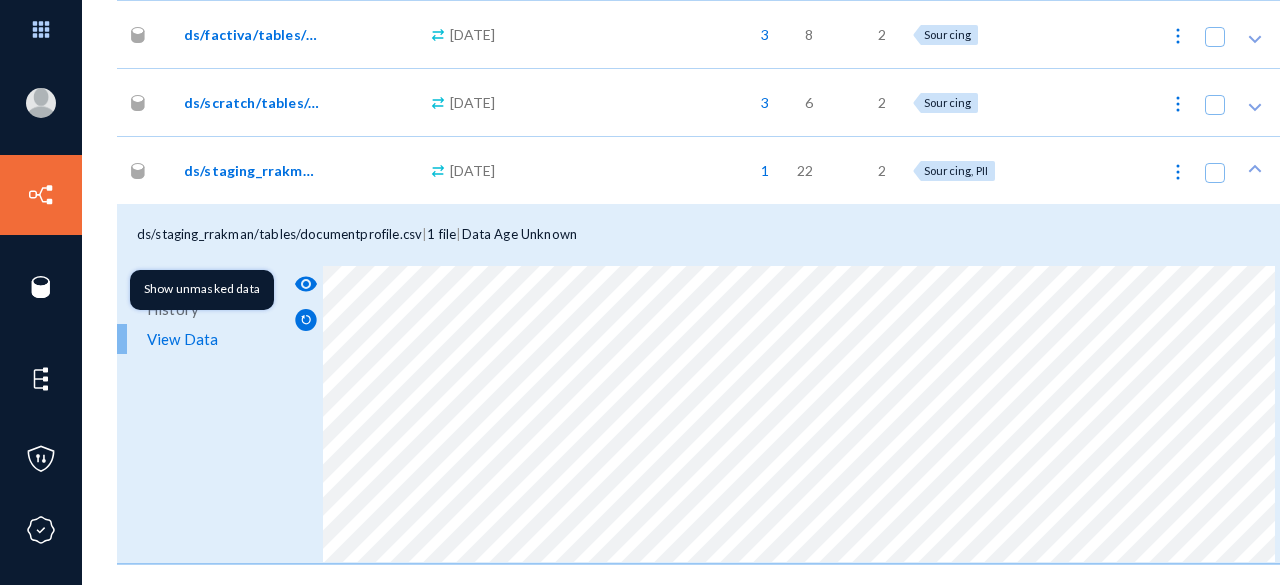 click on "visibility" 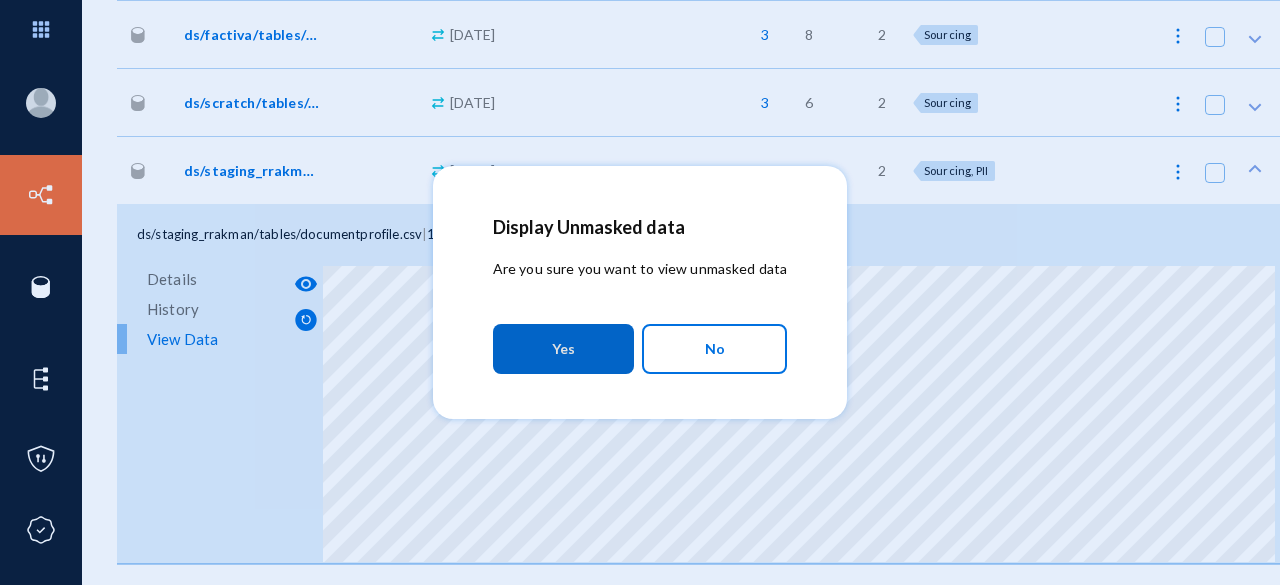 click on "Yes" at bounding box center [563, 349] 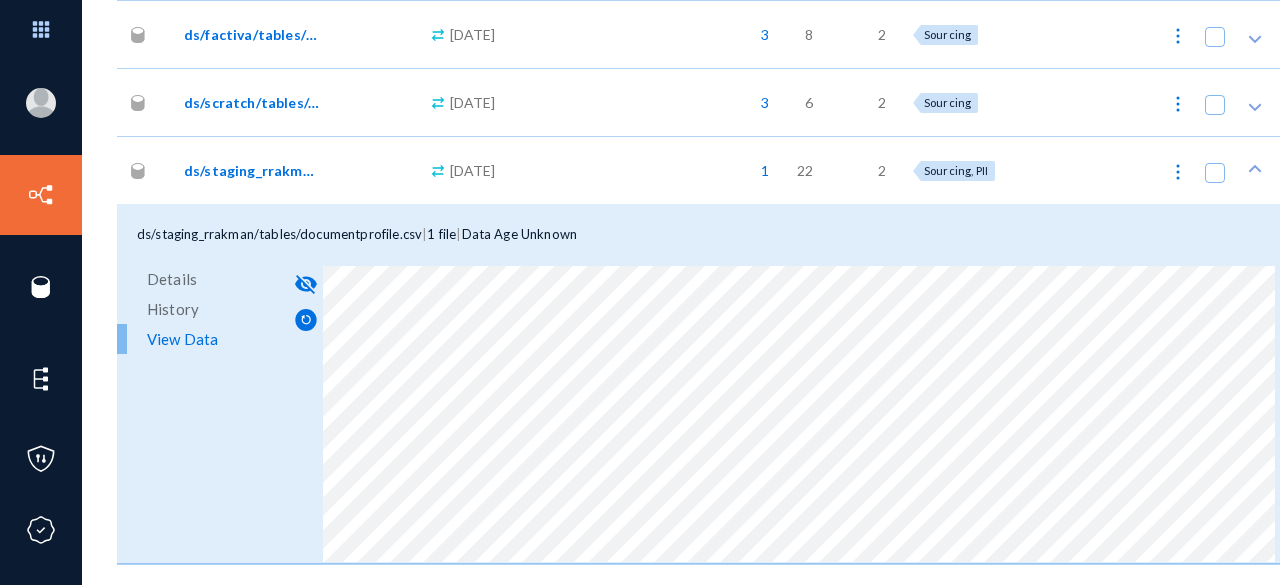 scroll, scrollTop: 1937, scrollLeft: 2, axis: both 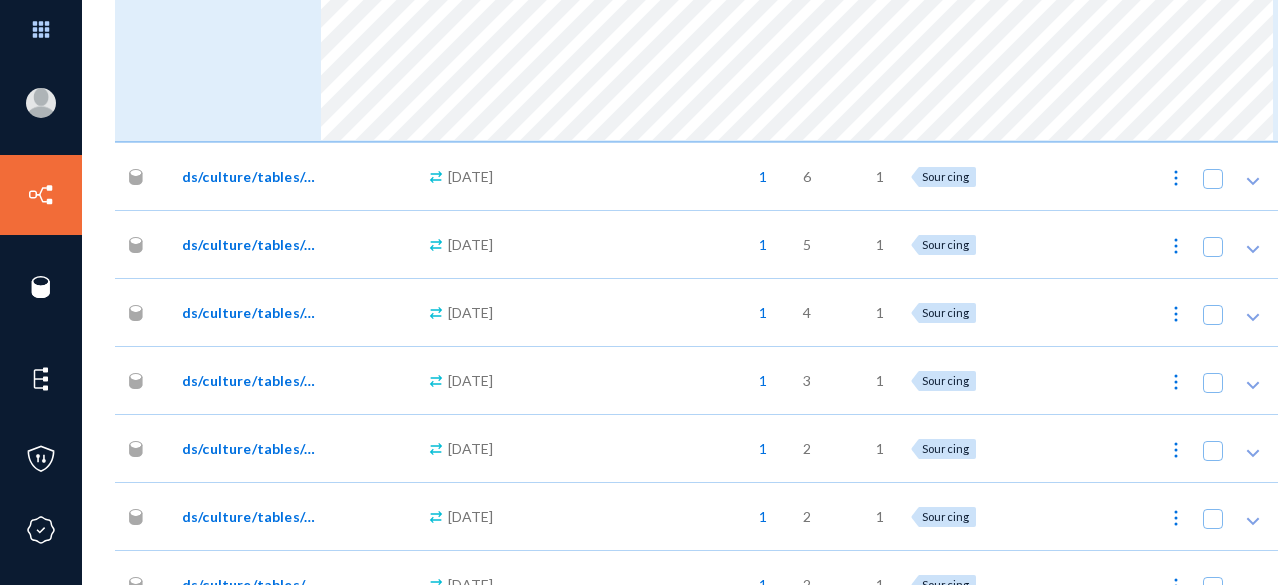 click on "ds/culture/tables/sanofi_long_comments_by_topic_q44.csv" 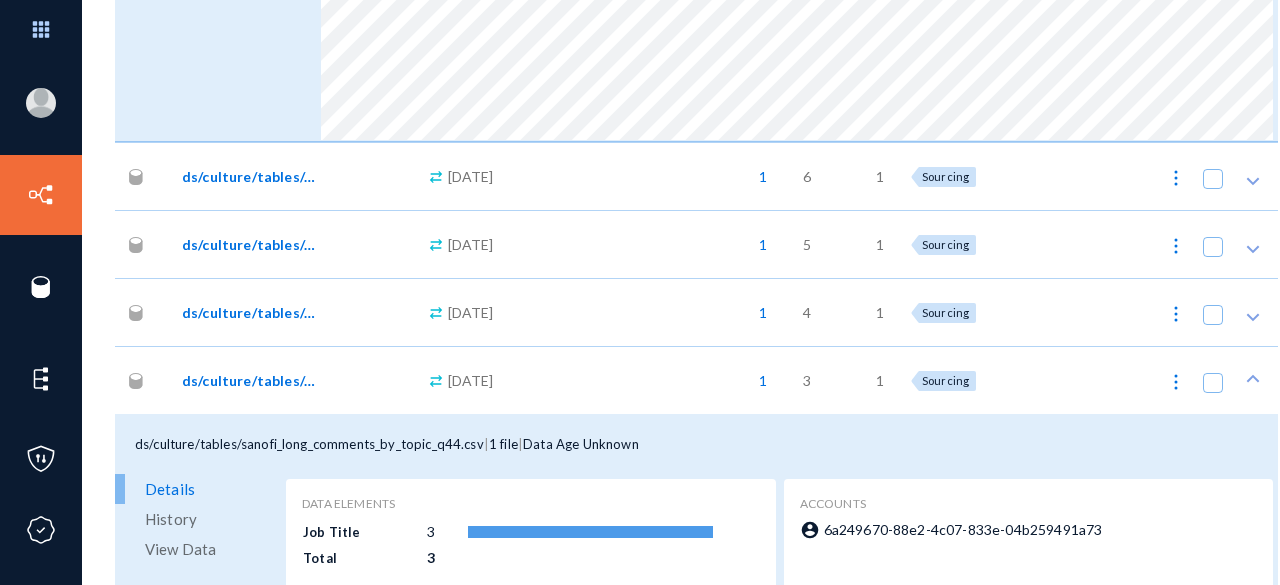 scroll, scrollTop: 2236, scrollLeft: 2, axis: both 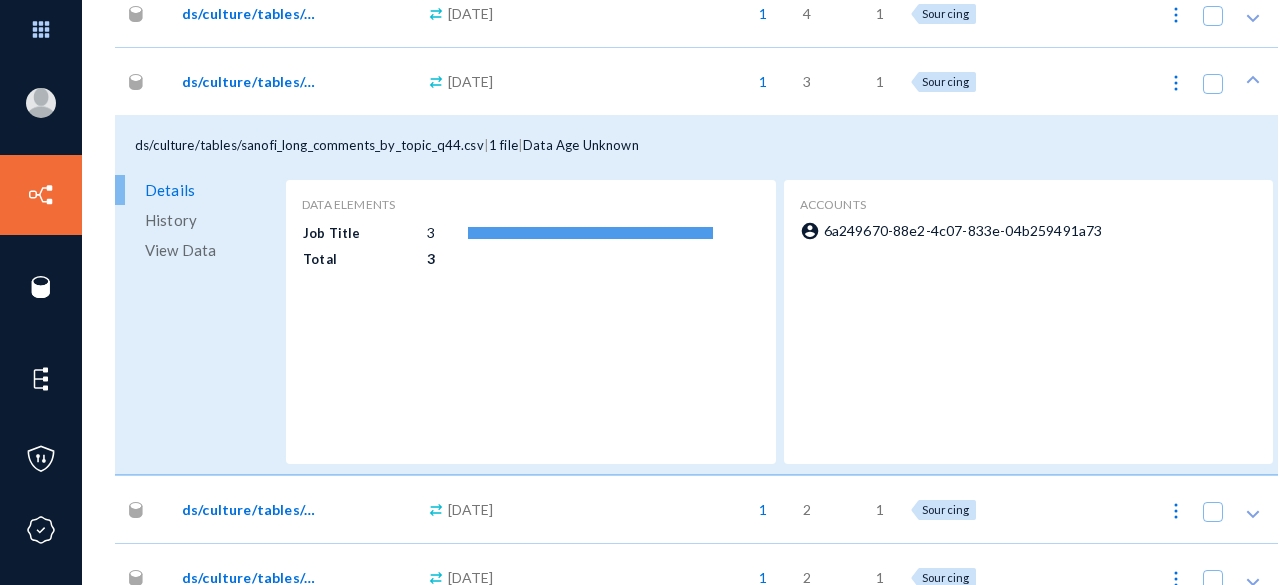 click on "View Data" 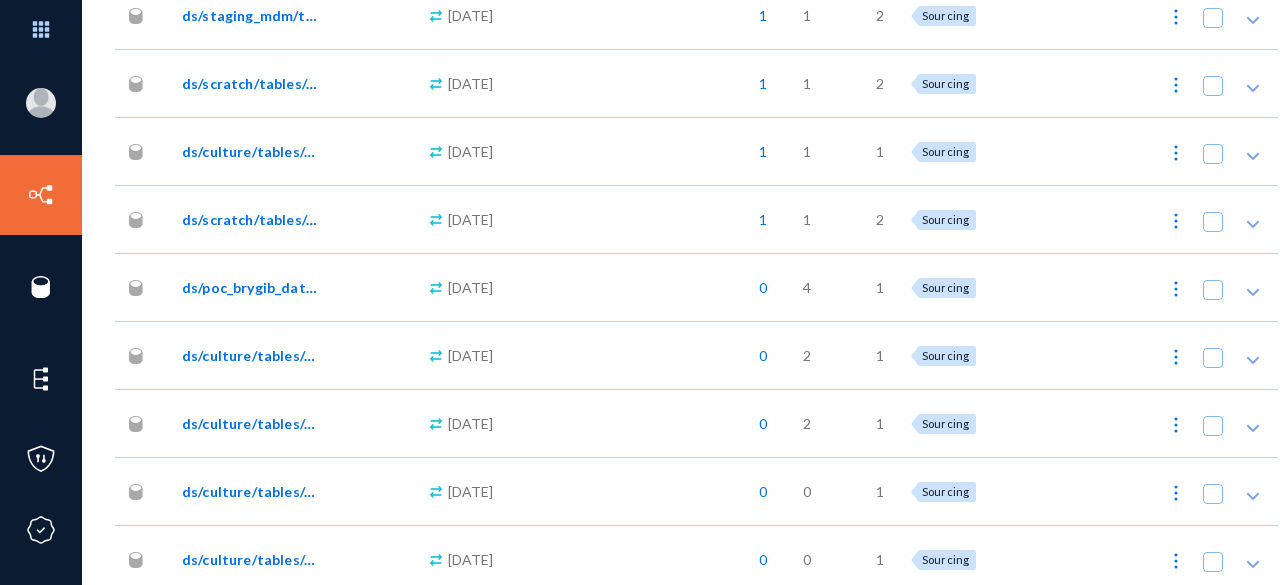 scroll, scrollTop: 3017, scrollLeft: 2, axis: both 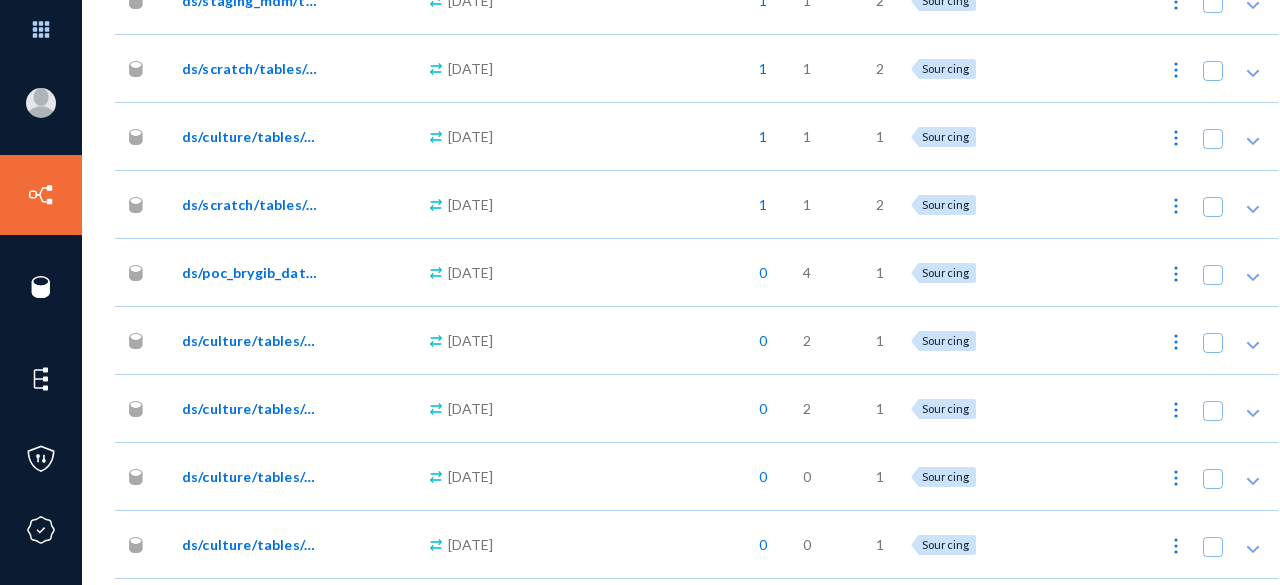 click on "ds/poc_brygib_datamart/tables/compensation_ol_extract.csv" 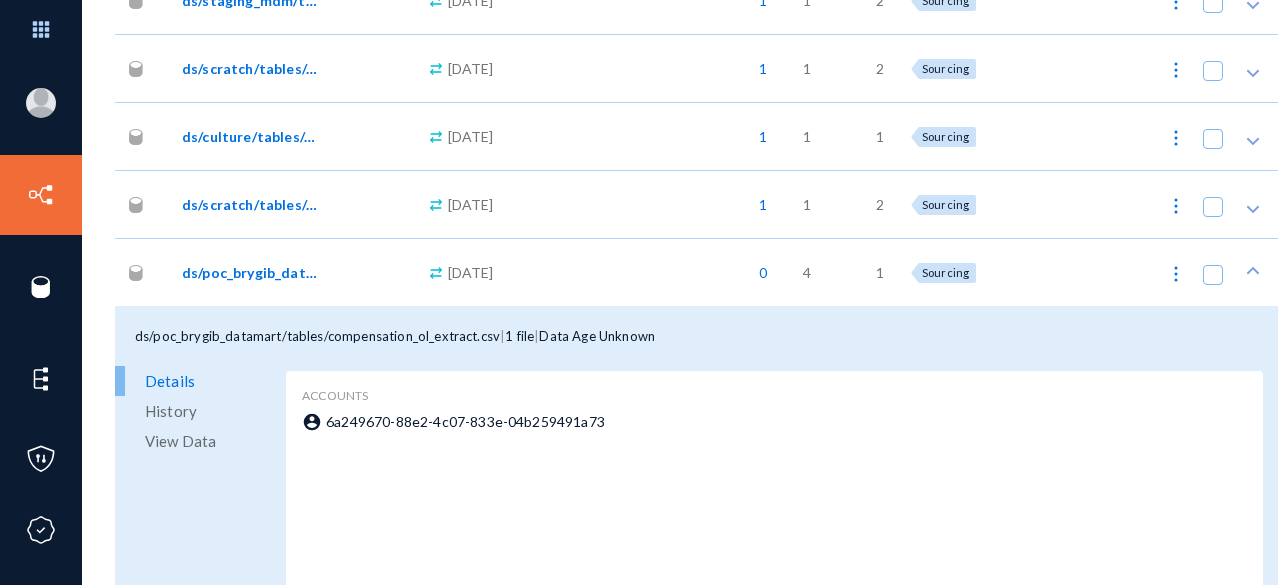 click on "View Data" 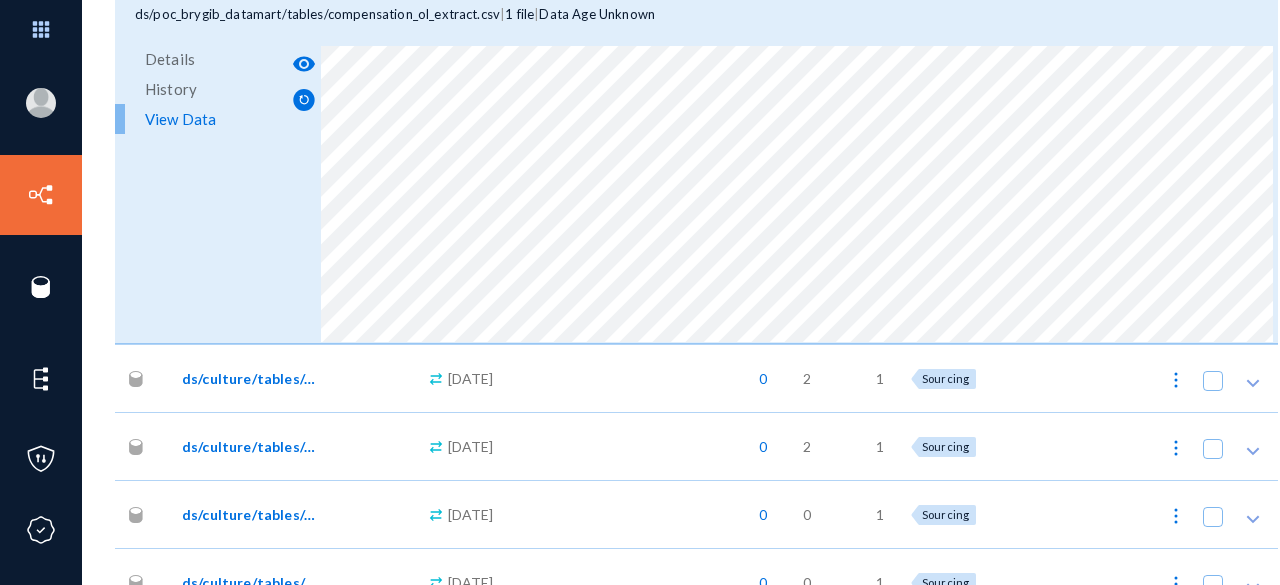 scroll, scrollTop: 3340, scrollLeft: 2, axis: both 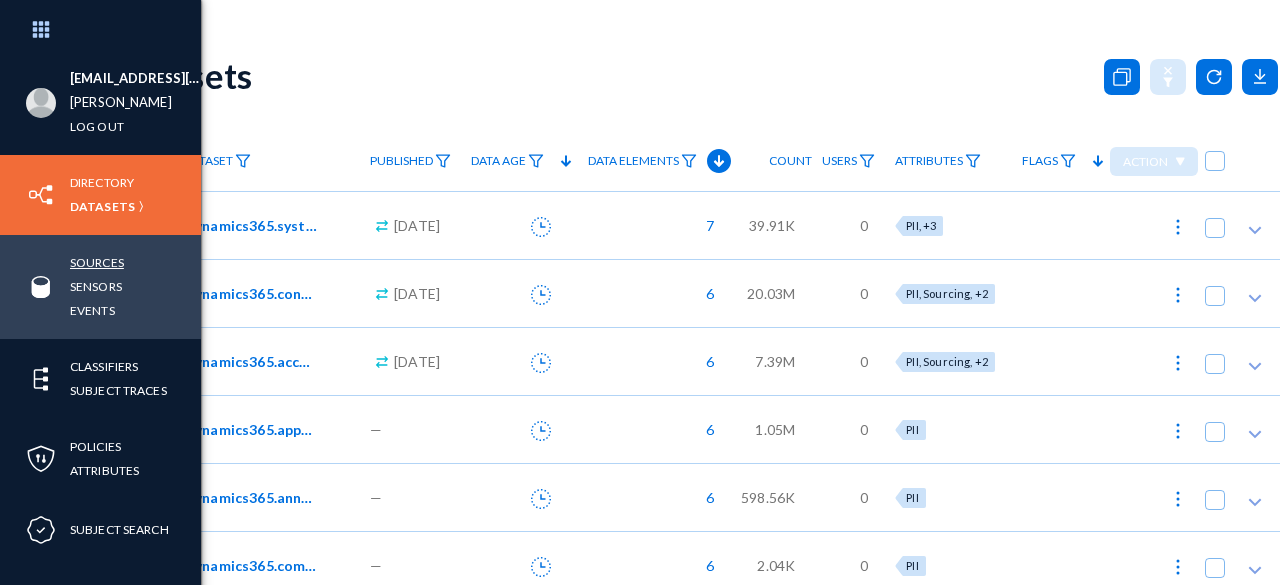 click on "Sources" at bounding box center [97, 262] 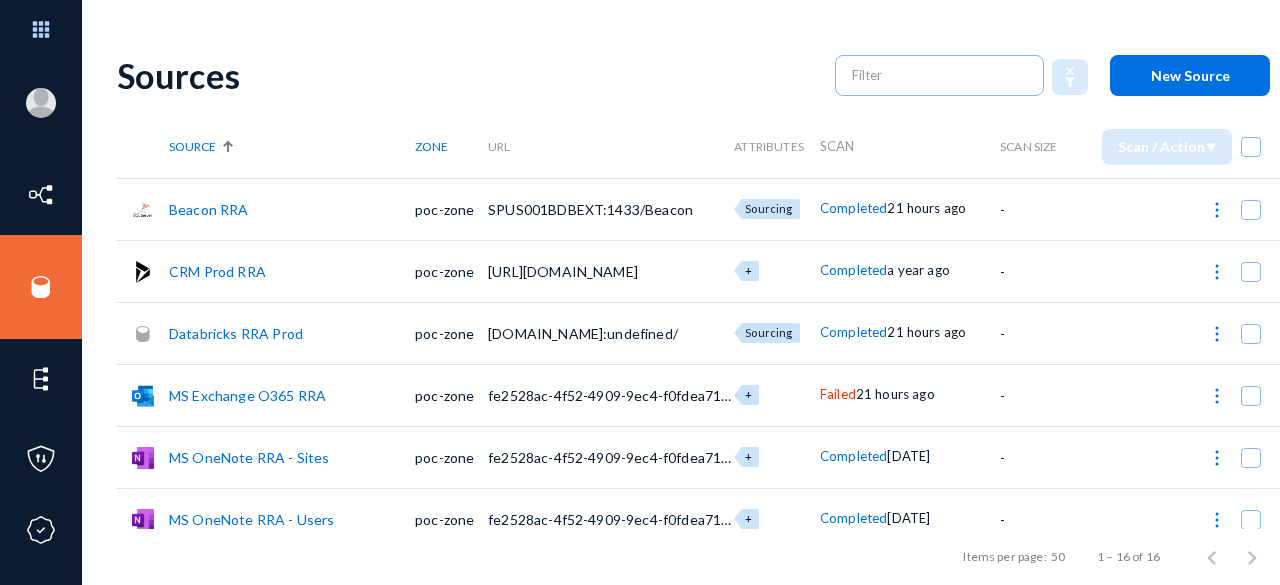 drag, startPoint x: 315, startPoint y: 329, endPoint x: 171, endPoint y: 341, distance: 144.49913 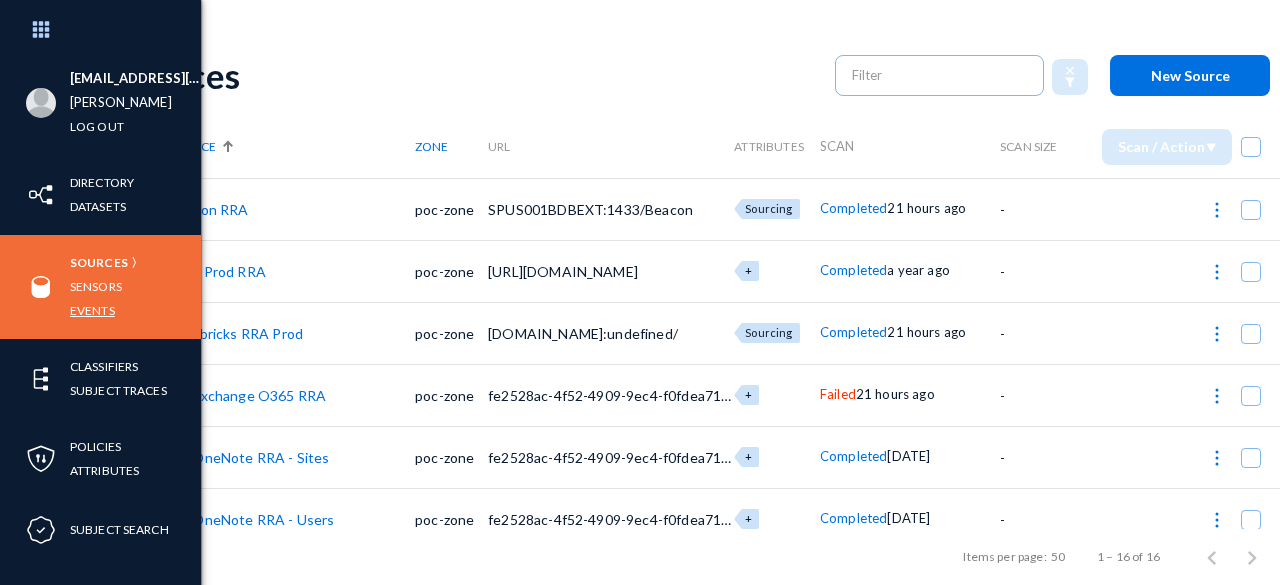 click on "Events" at bounding box center (92, 310) 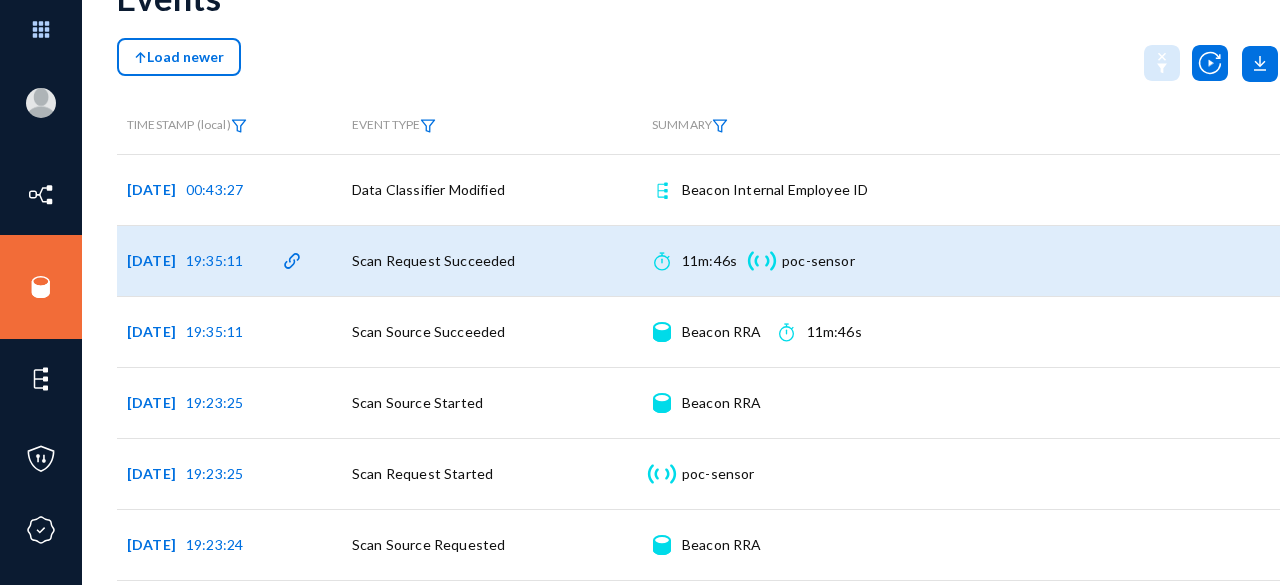 scroll, scrollTop: 0, scrollLeft: 0, axis: both 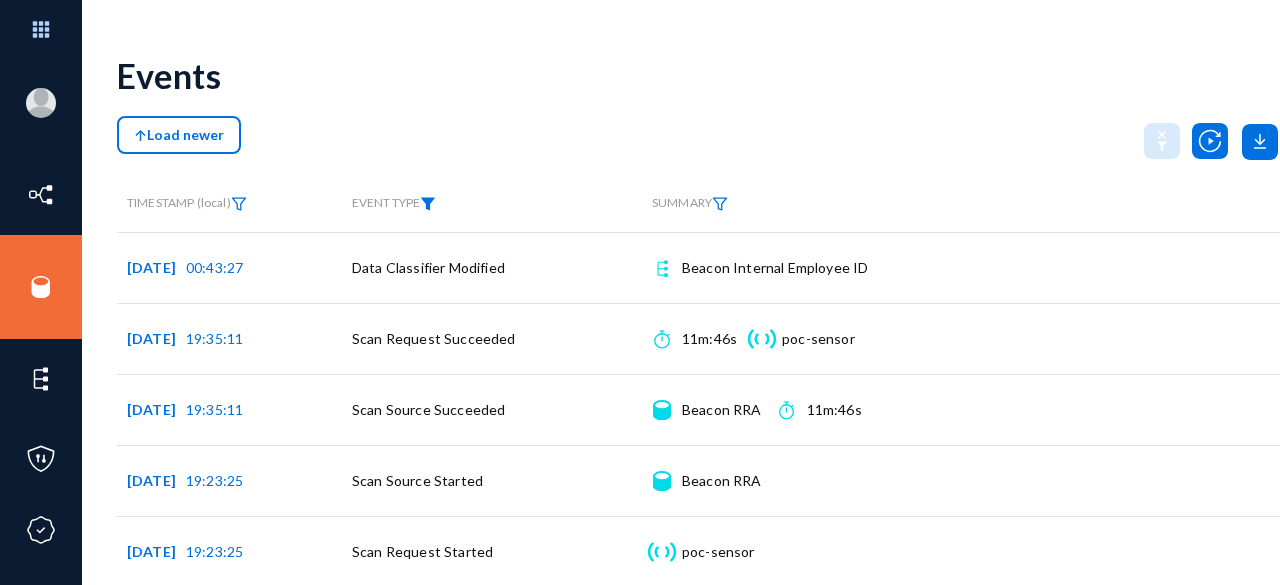 click 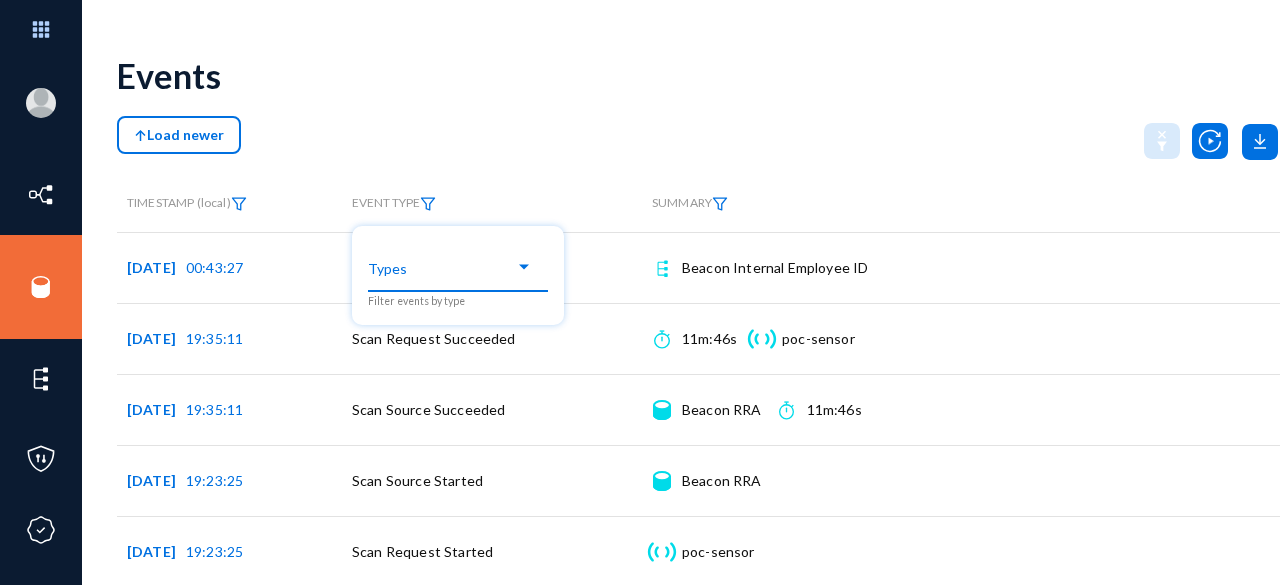 click at bounding box center [458, 273] 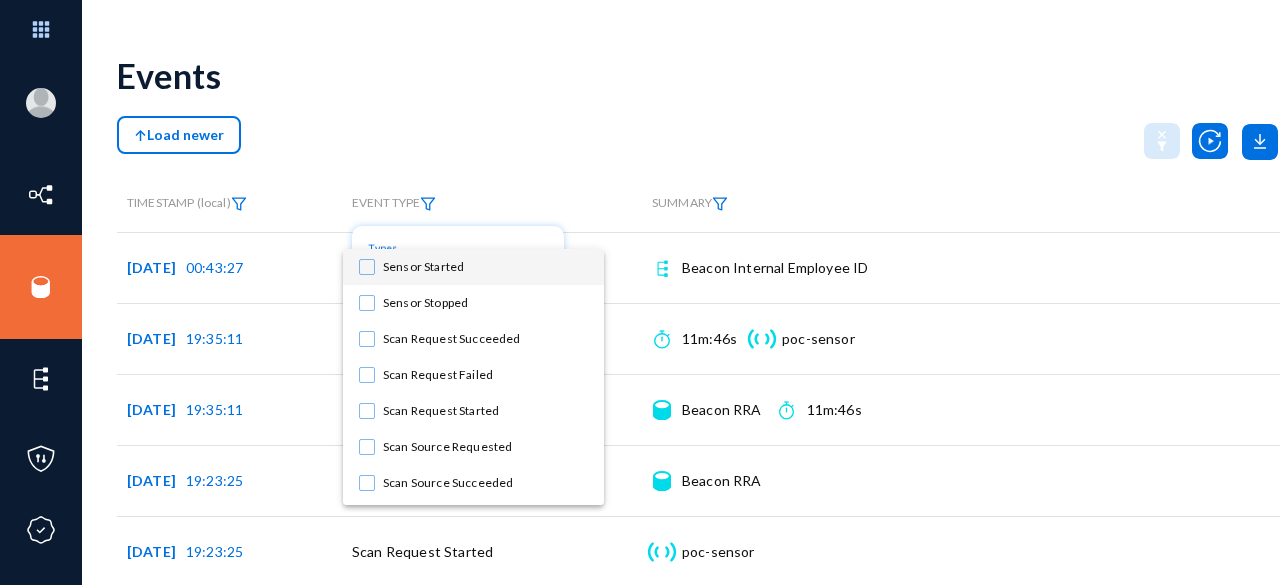 click at bounding box center (640, 292) 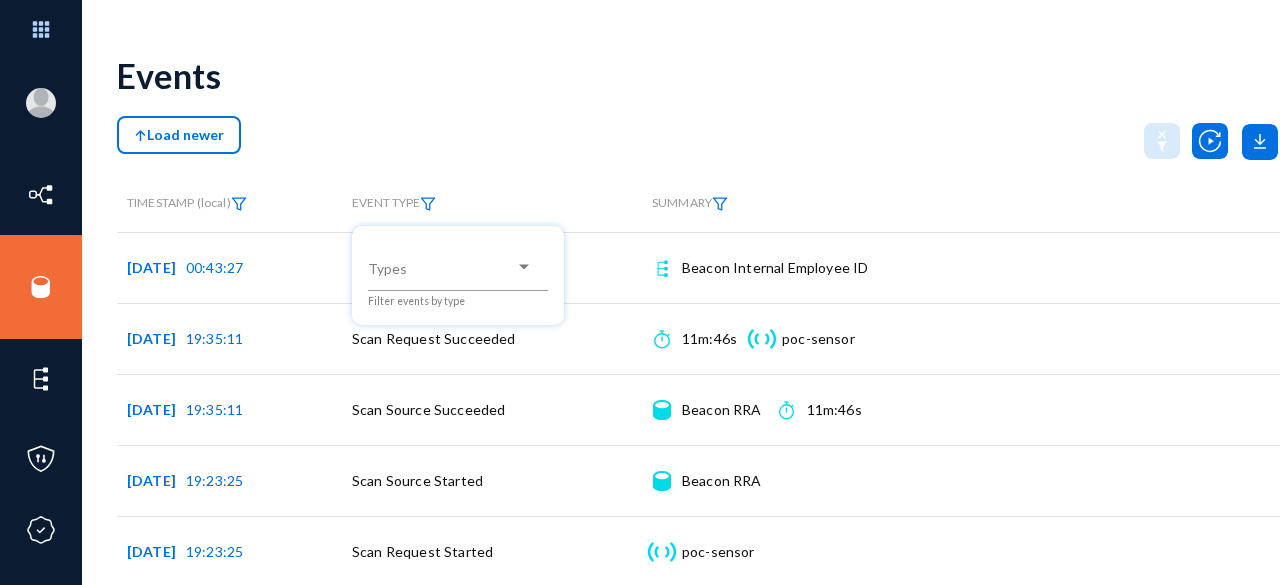 click at bounding box center (640, 292) 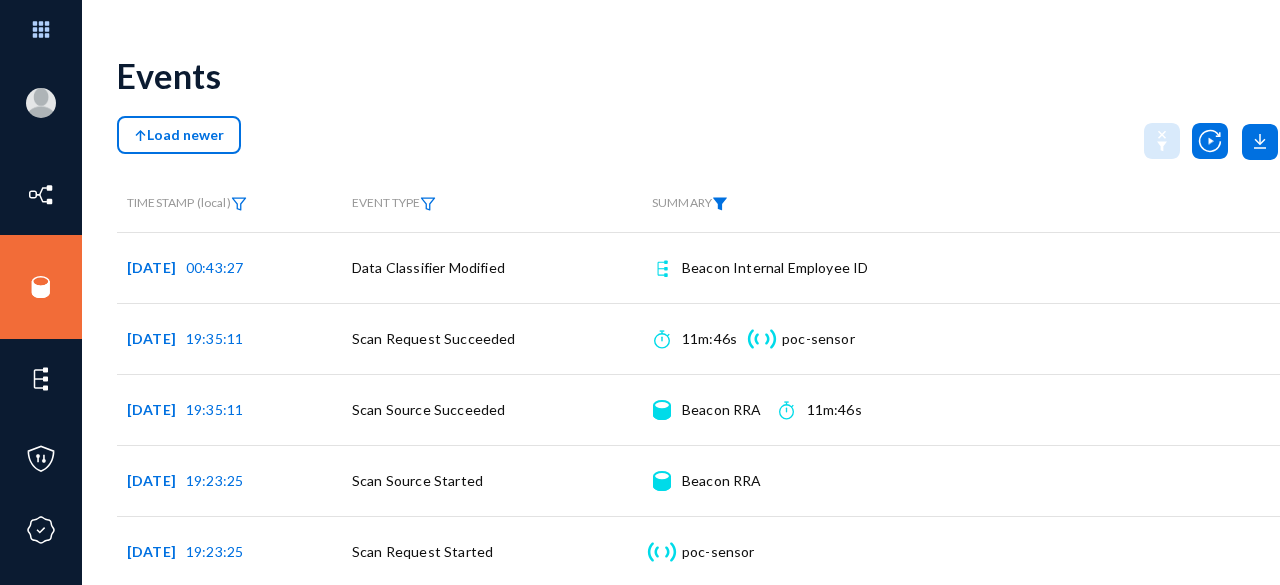 click 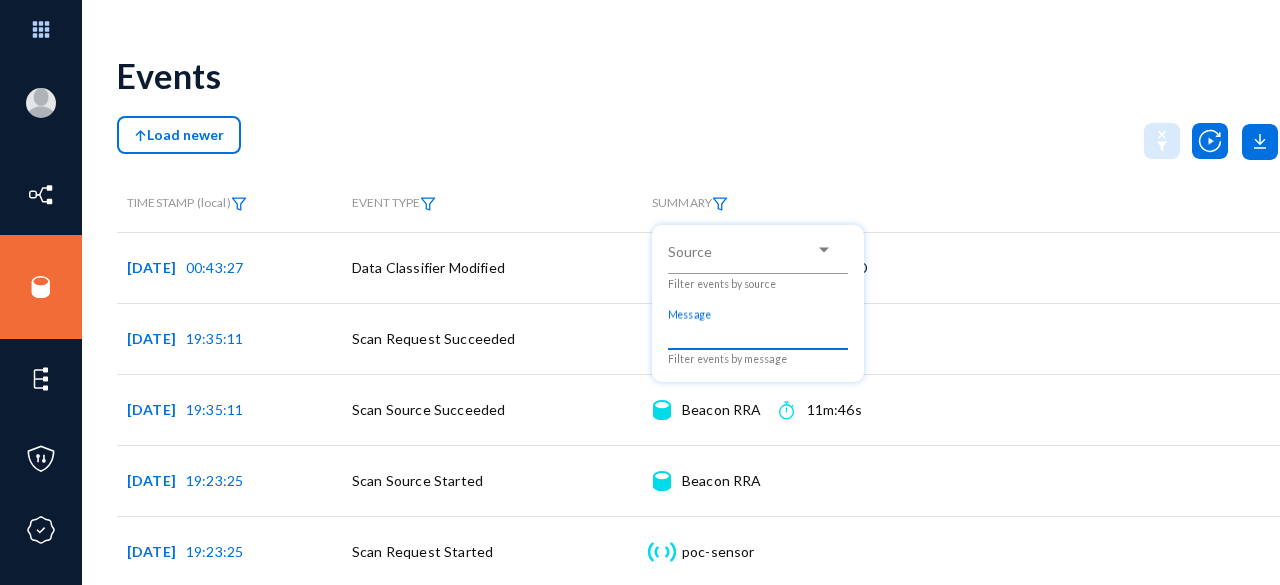 click on "Message" at bounding box center [758, 335] 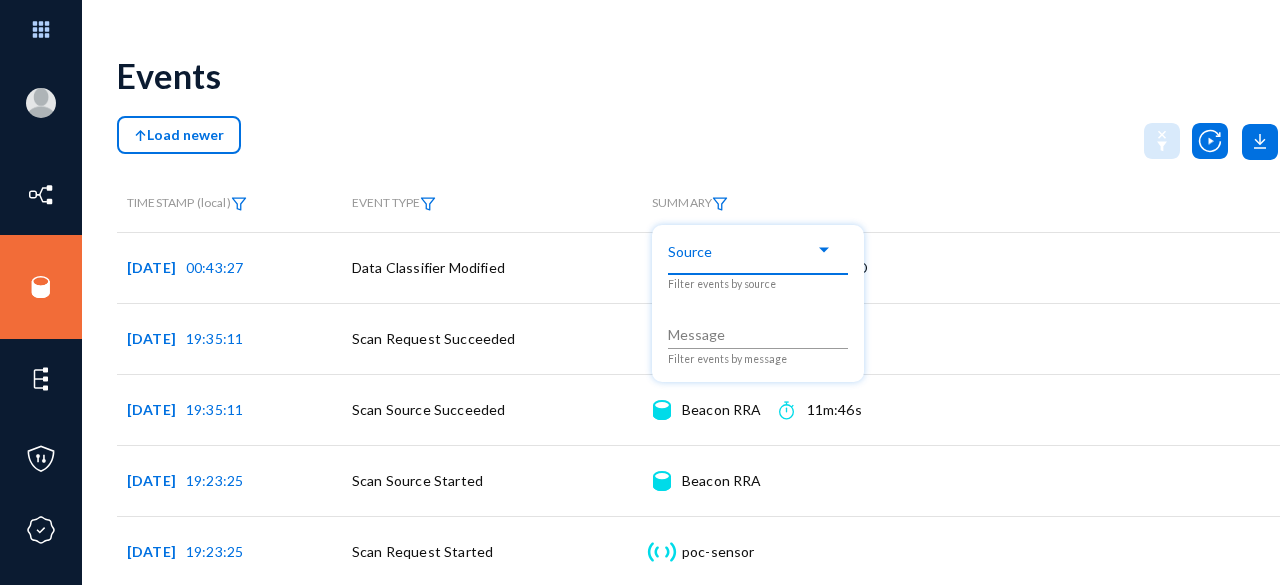 click at bounding box center (824, 249) 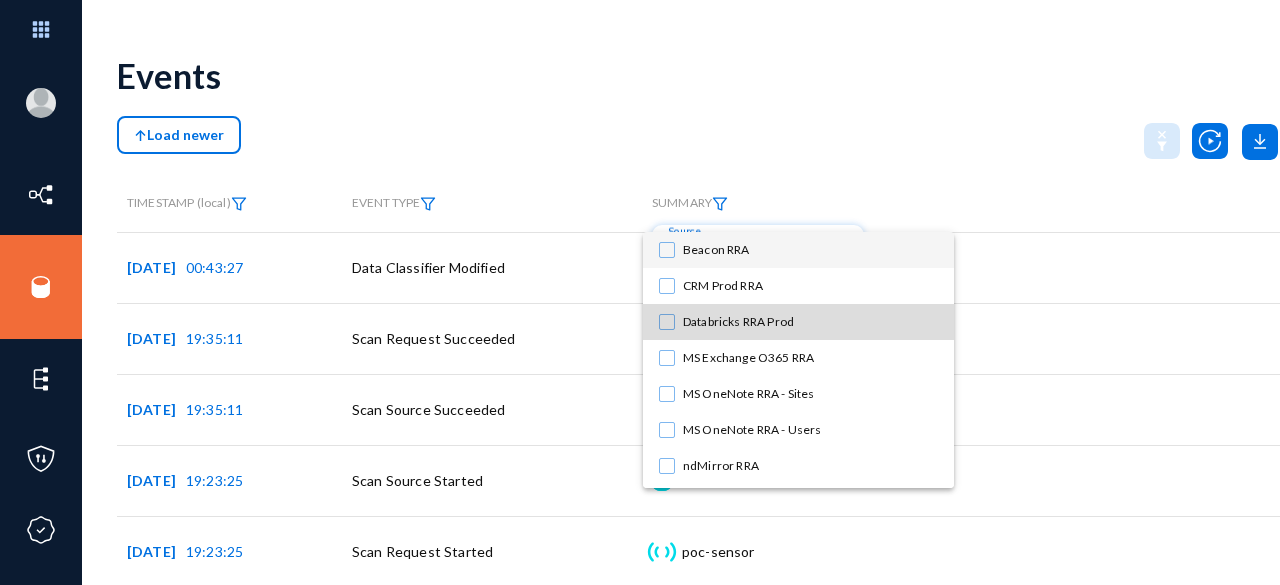 click on "Databricks RRA Prod" at bounding box center [810, 322] 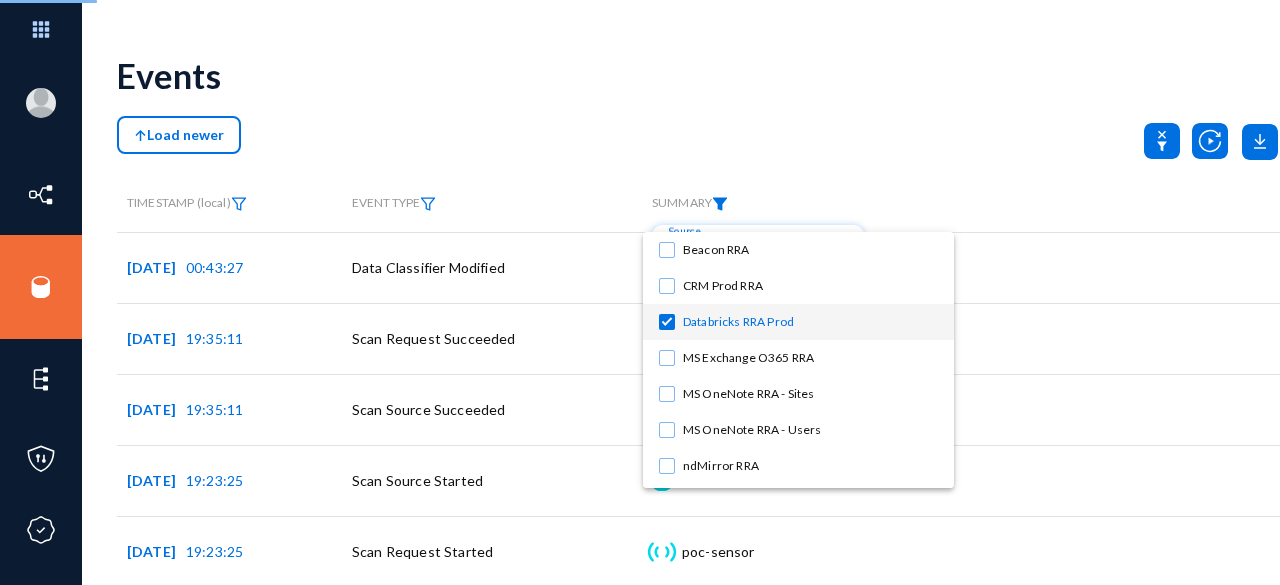 click at bounding box center [640, 292] 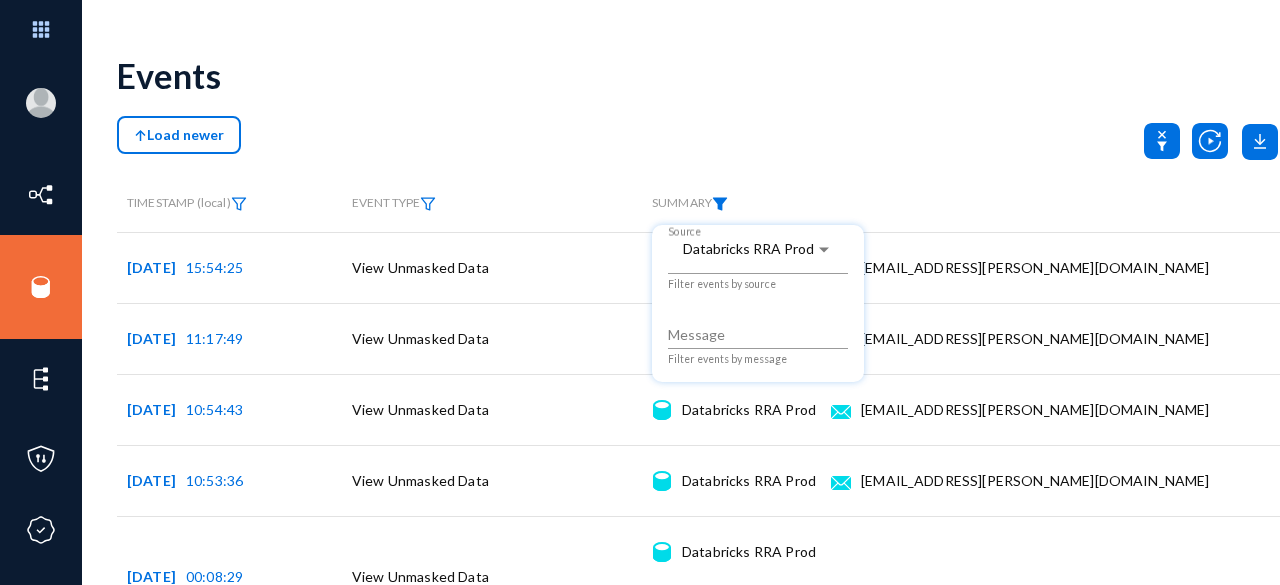click at bounding box center (640, 292) 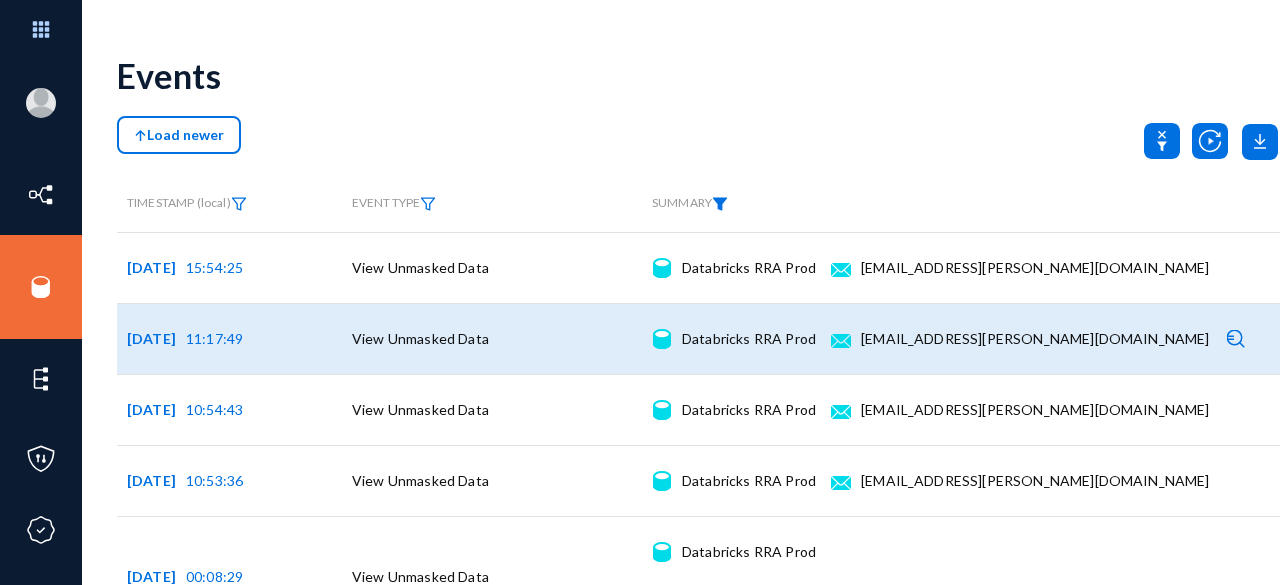scroll, scrollTop: 267, scrollLeft: 0, axis: vertical 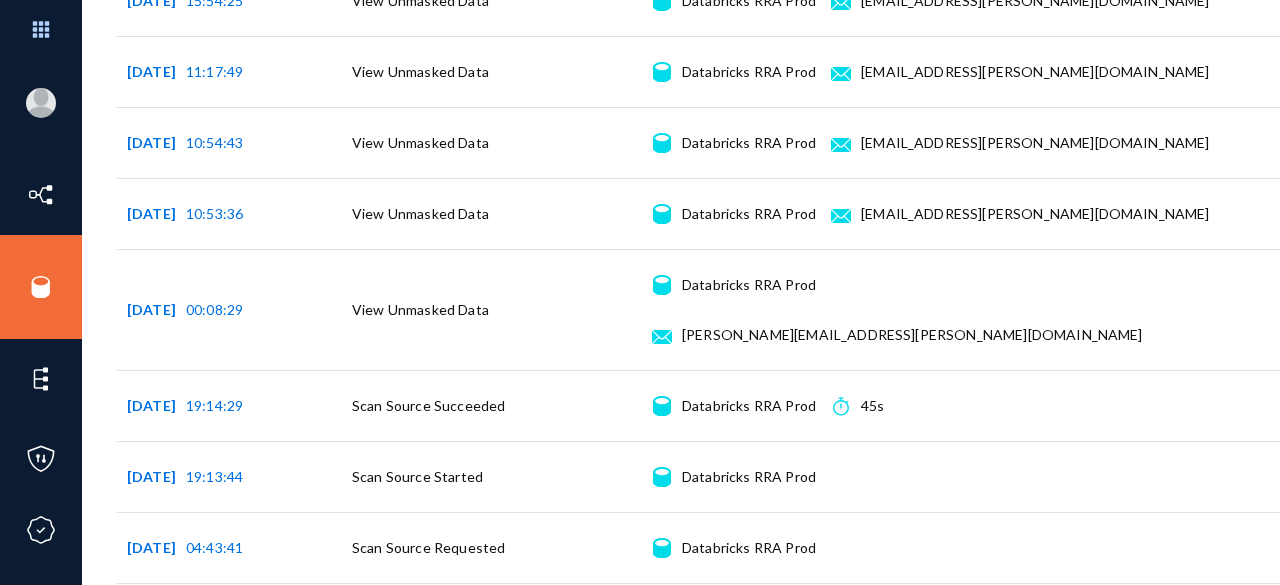 click on "Load older" 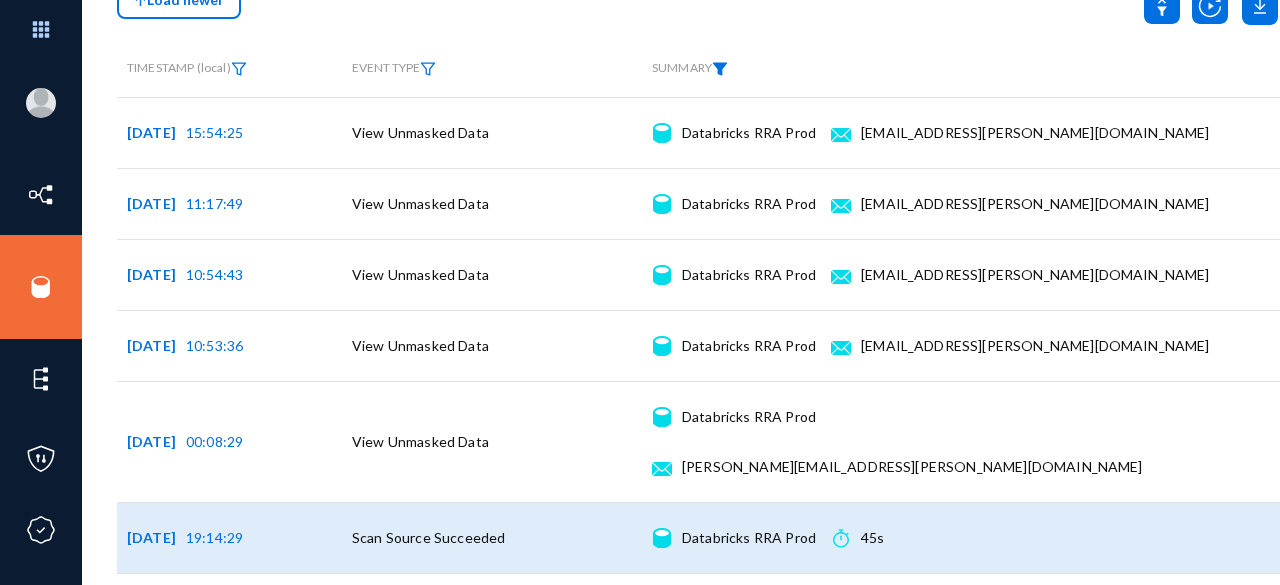 scroll, scrollTop: 267, scrollLeft: 0, axis: vertical 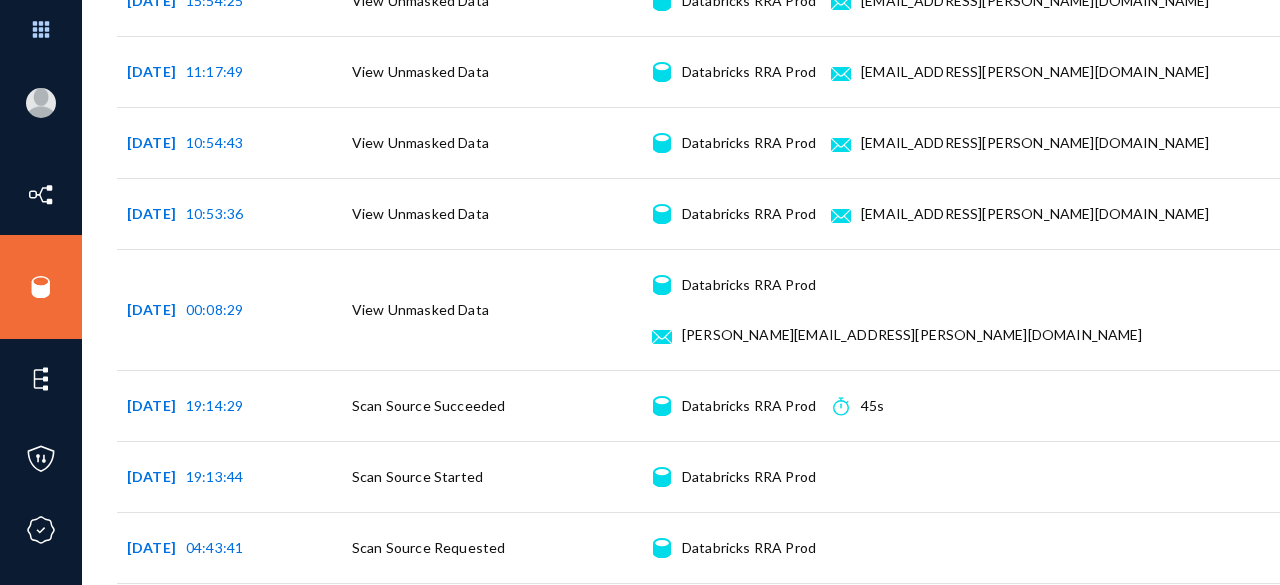 click on "Load older" 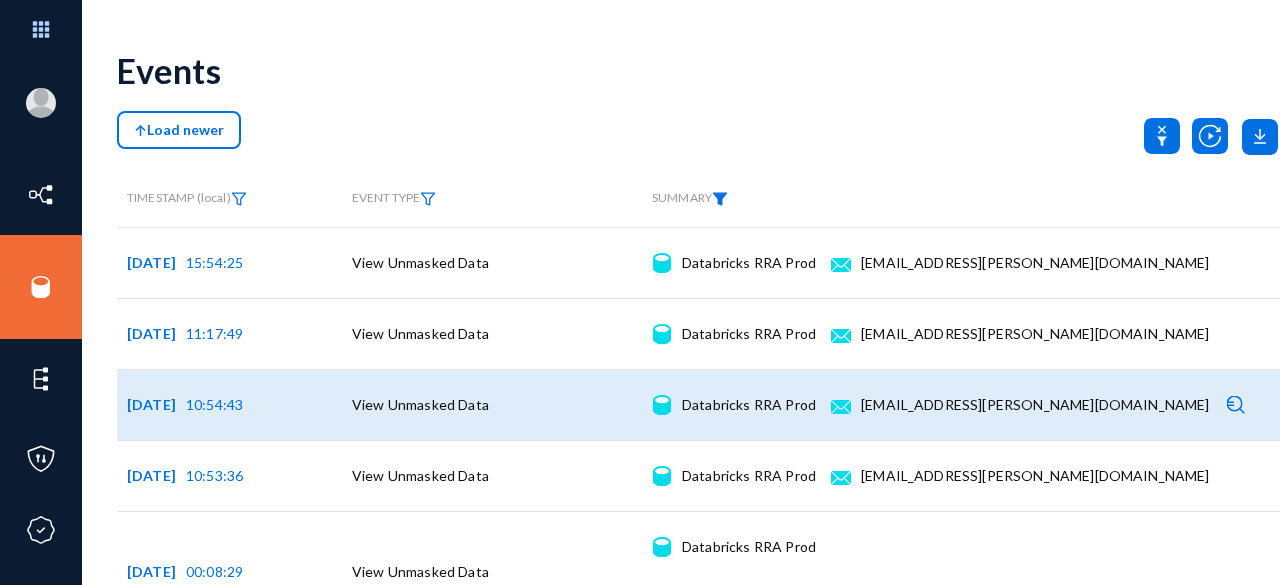 scroll, scrollTop: 267, scrollLeft: 0, axis: vertical 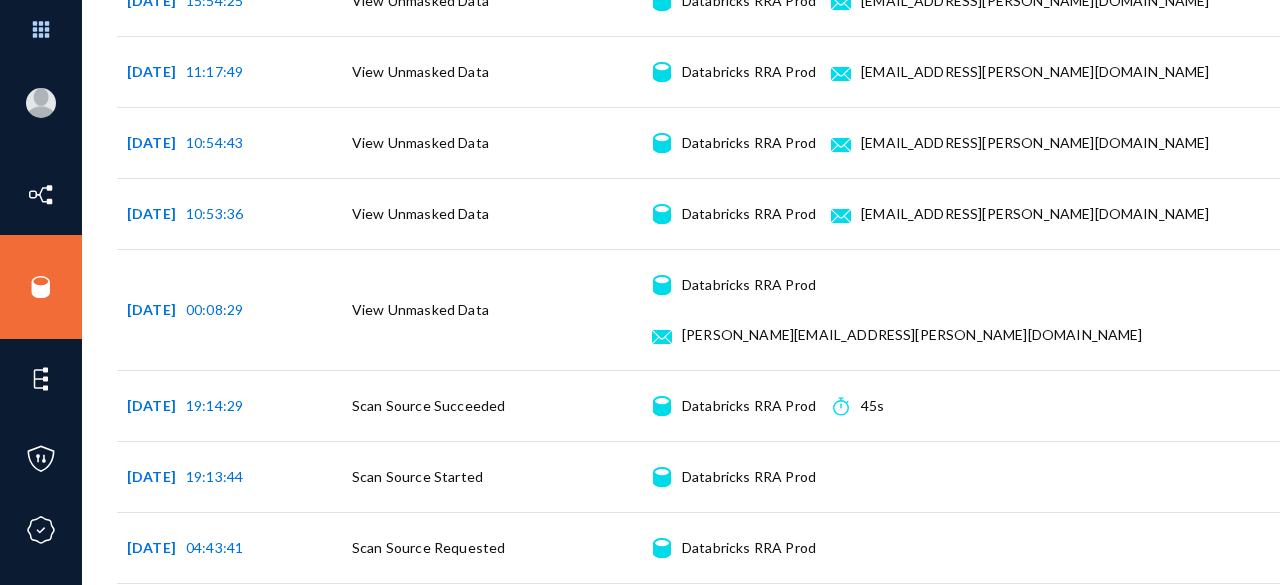 click on "Load older" 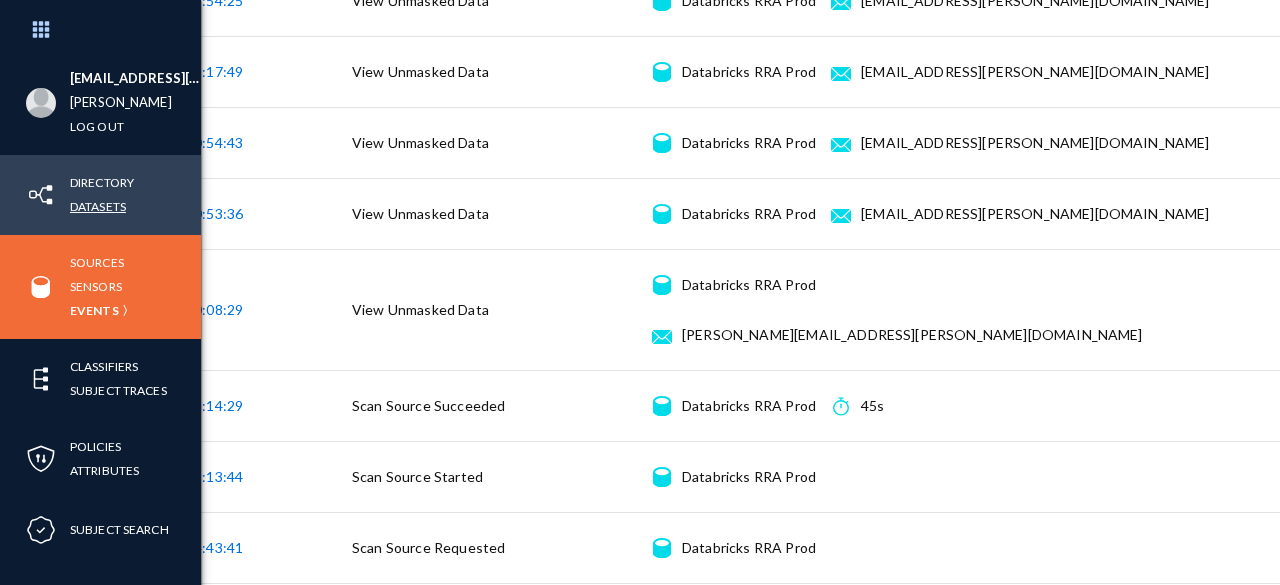 click on "Datasets" at bounding box center [98, 206] 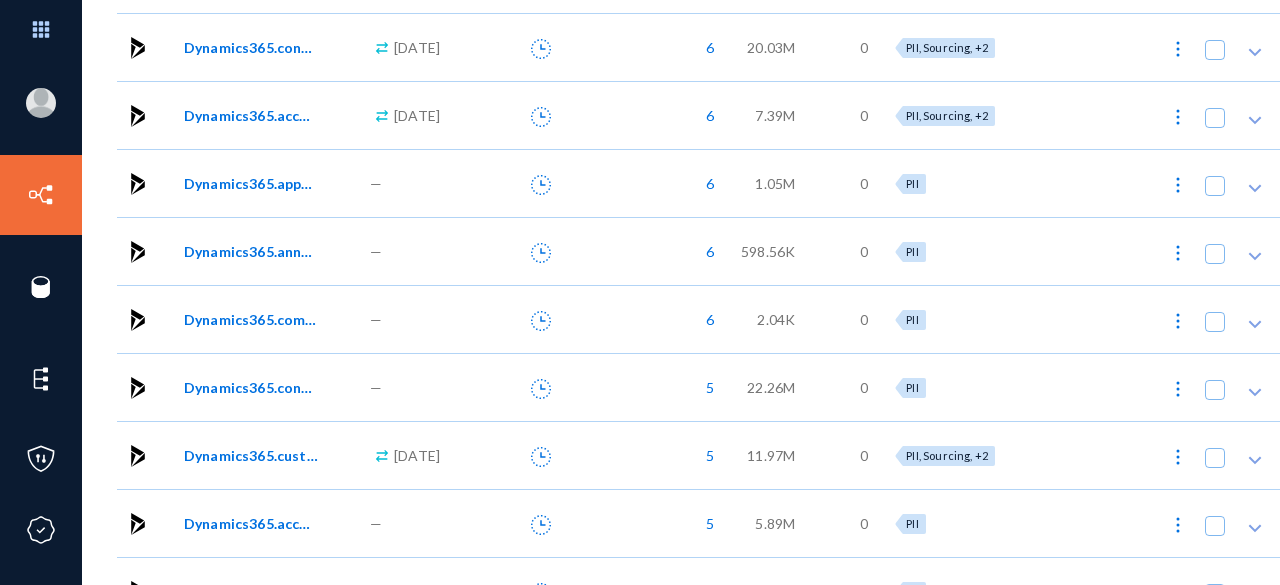 scroll, scrollTop: 0, scrollLeft: 0, axis: both 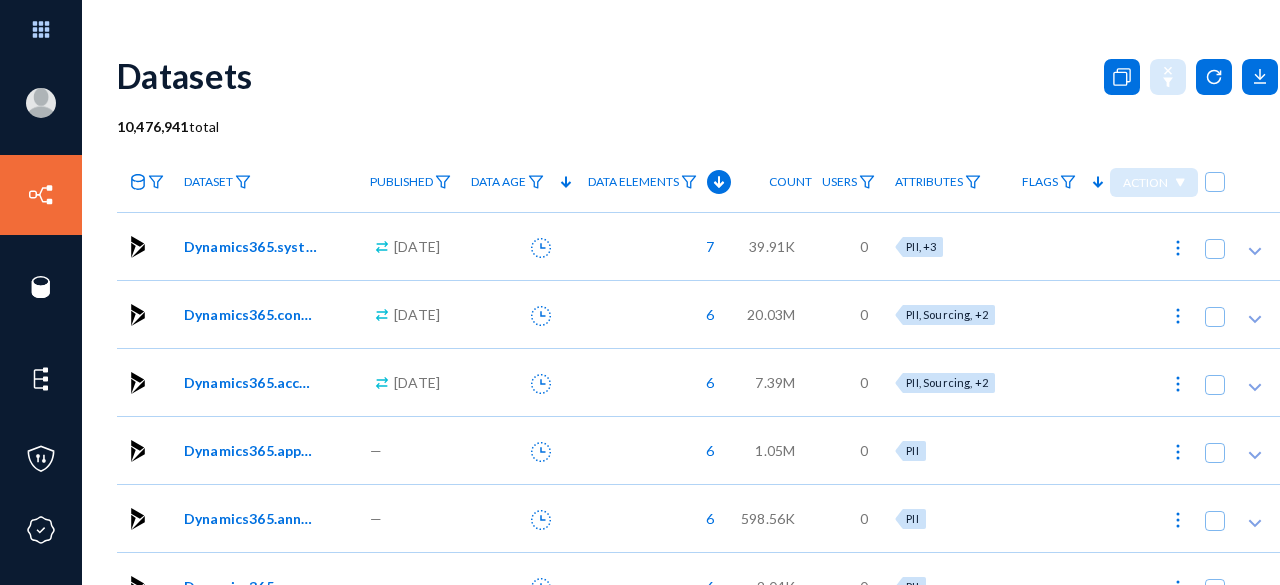 click 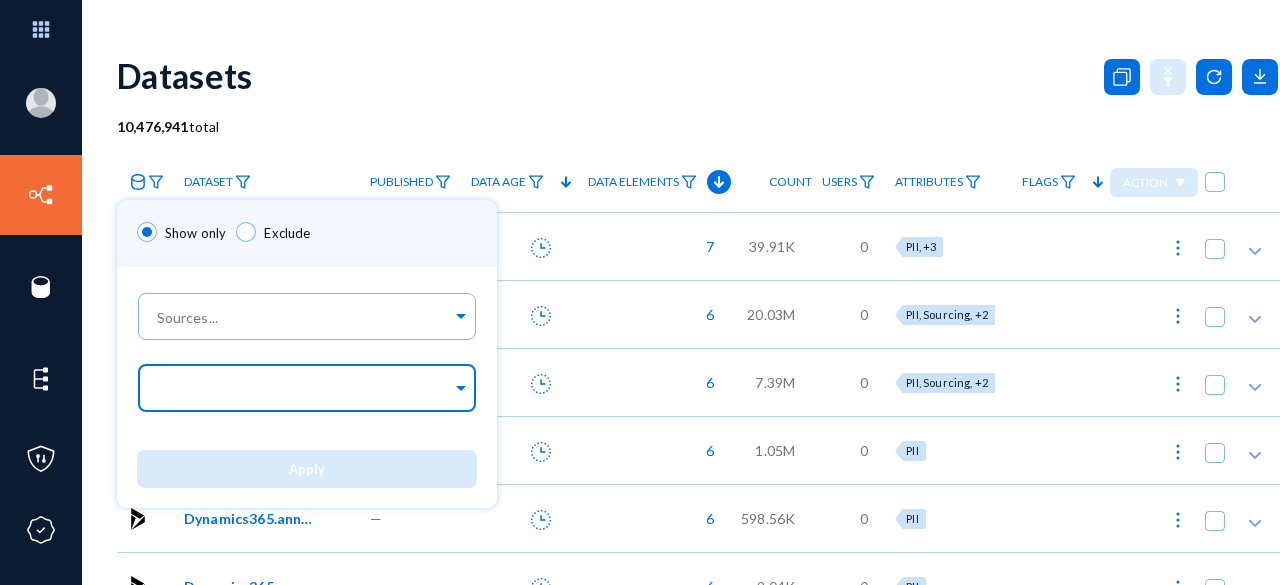 click at bounding box center (302, 391) 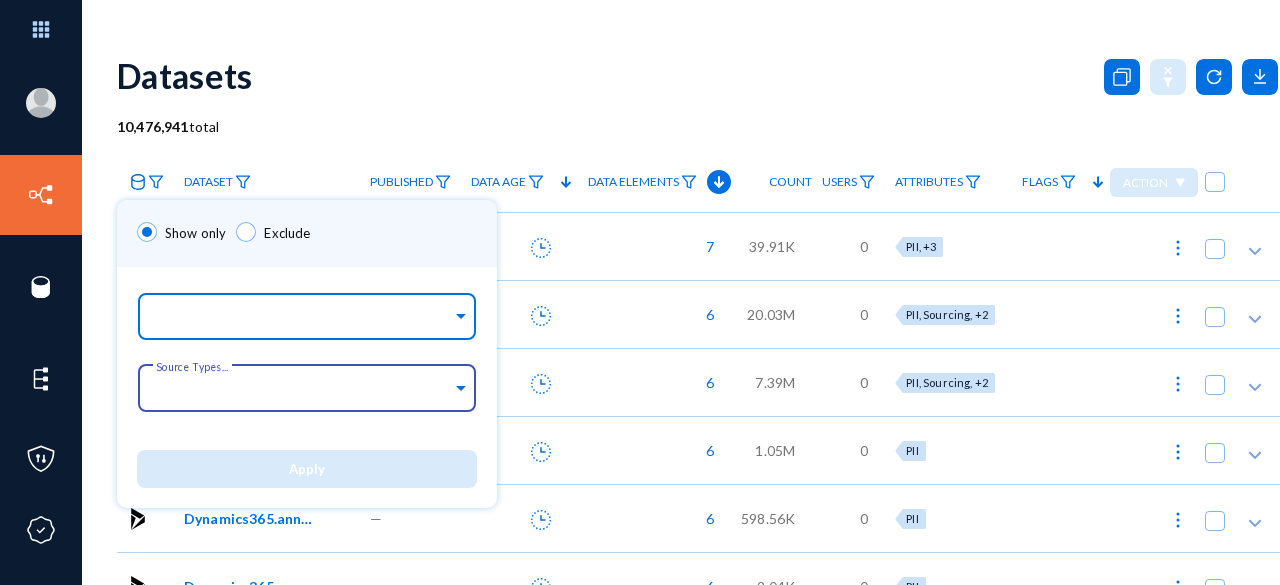 click at bounding box center (302, 318) 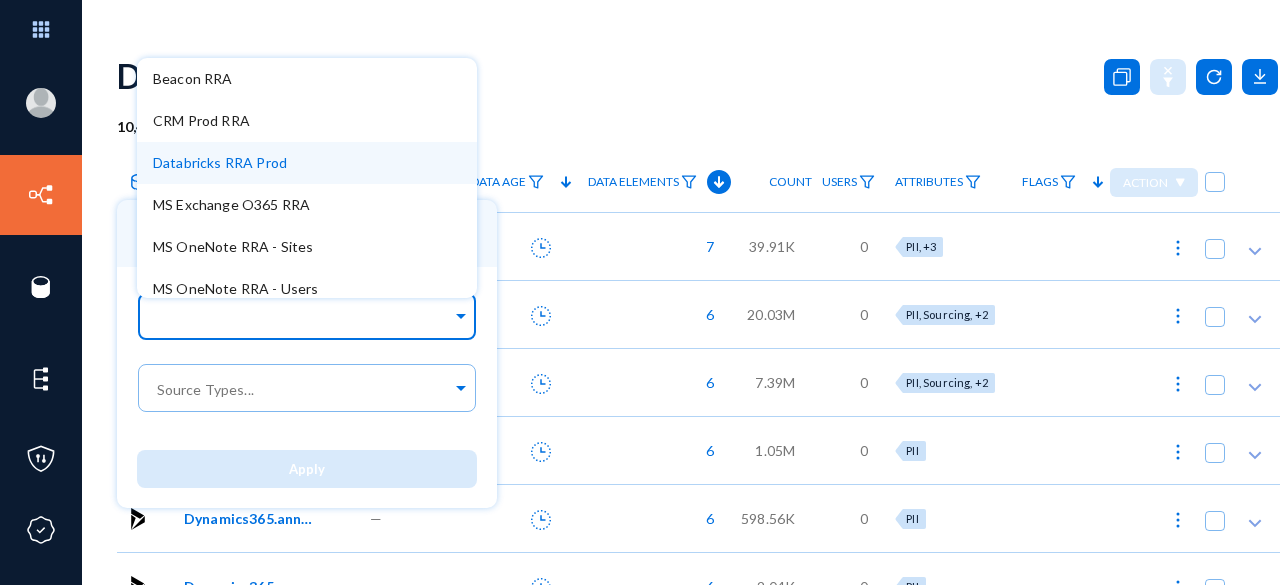 click on "Databricks RRA Prod" at bounding box center (220, 162) 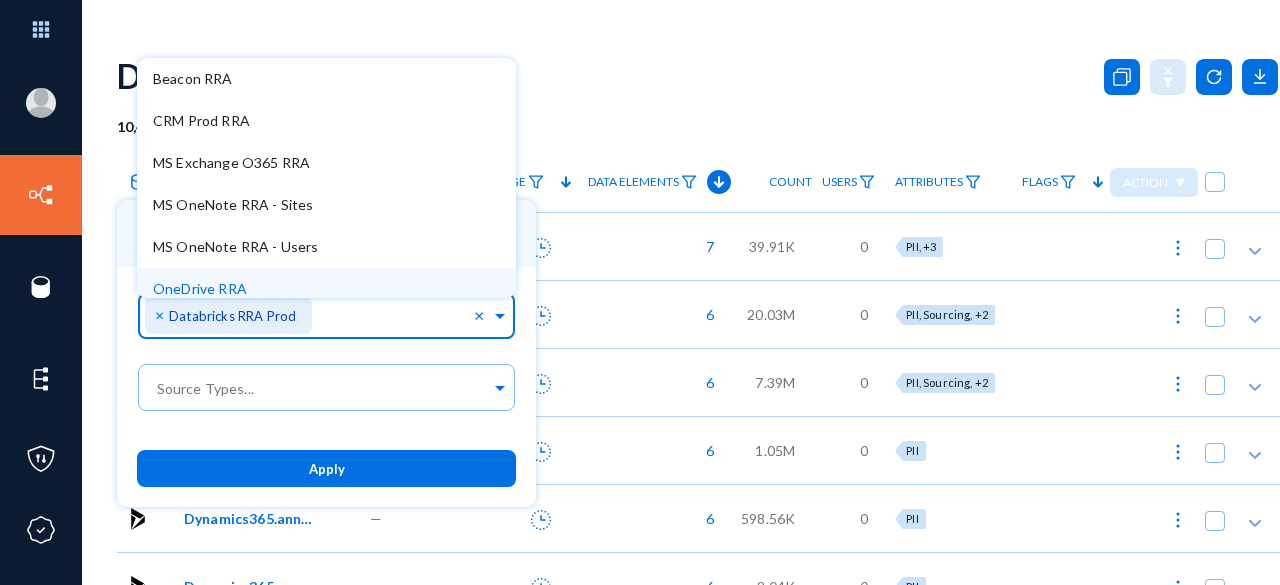 click on "Apply" at bounding box center (326, 468) 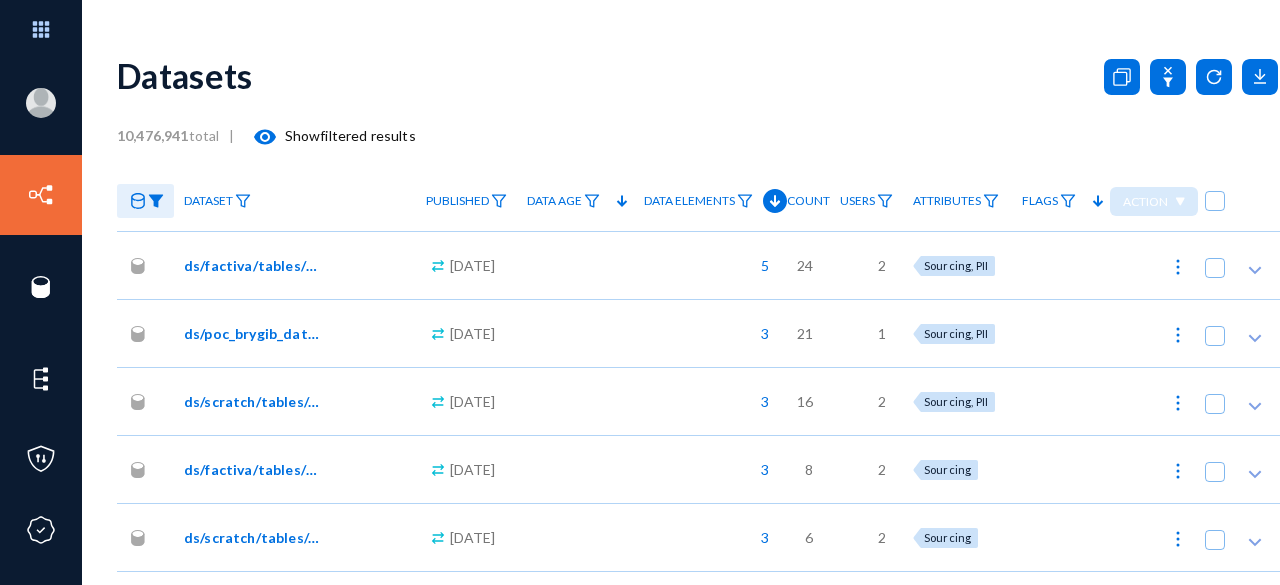 click on "ds/factiva/tables/factiva_mdm_match_demo.csv" 